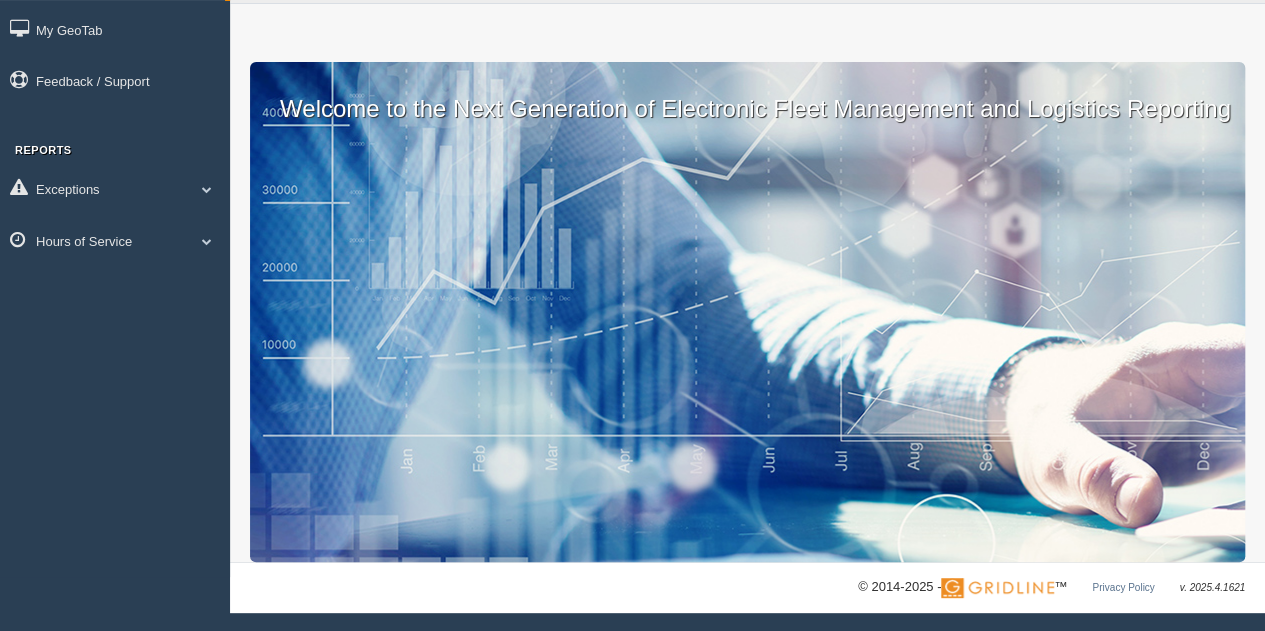 scroll, scrollTop: 0, scrollLeft: 0, axis: both 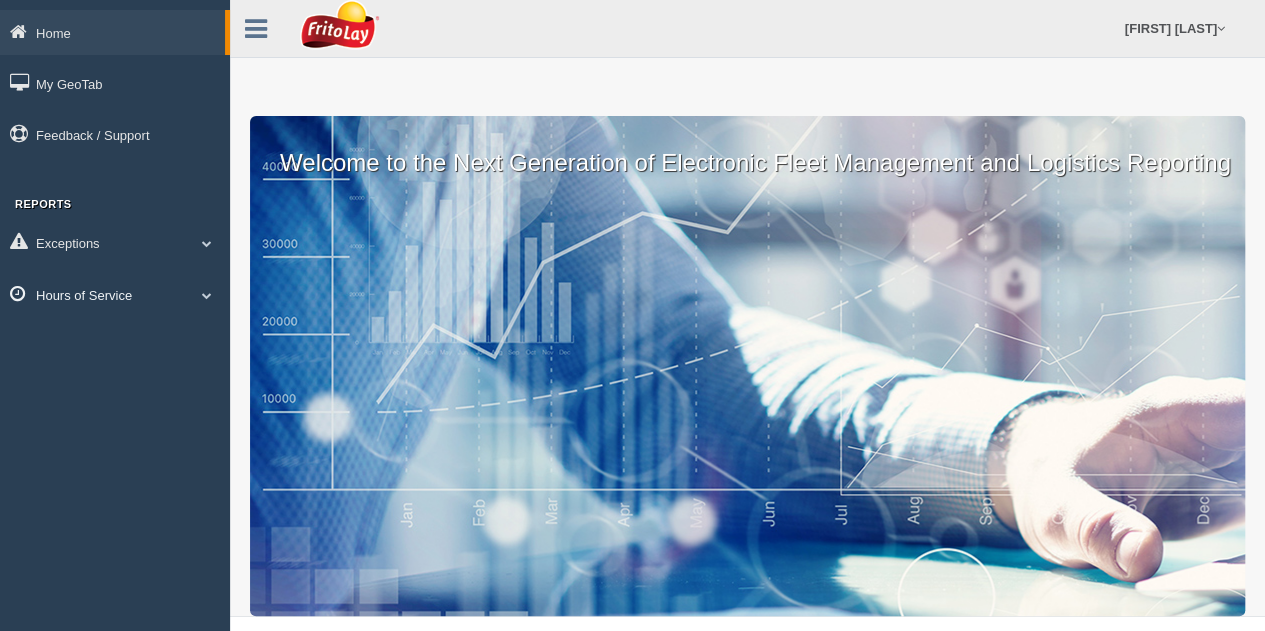 click on "Hours of Service" at bounding box center [112, 32] 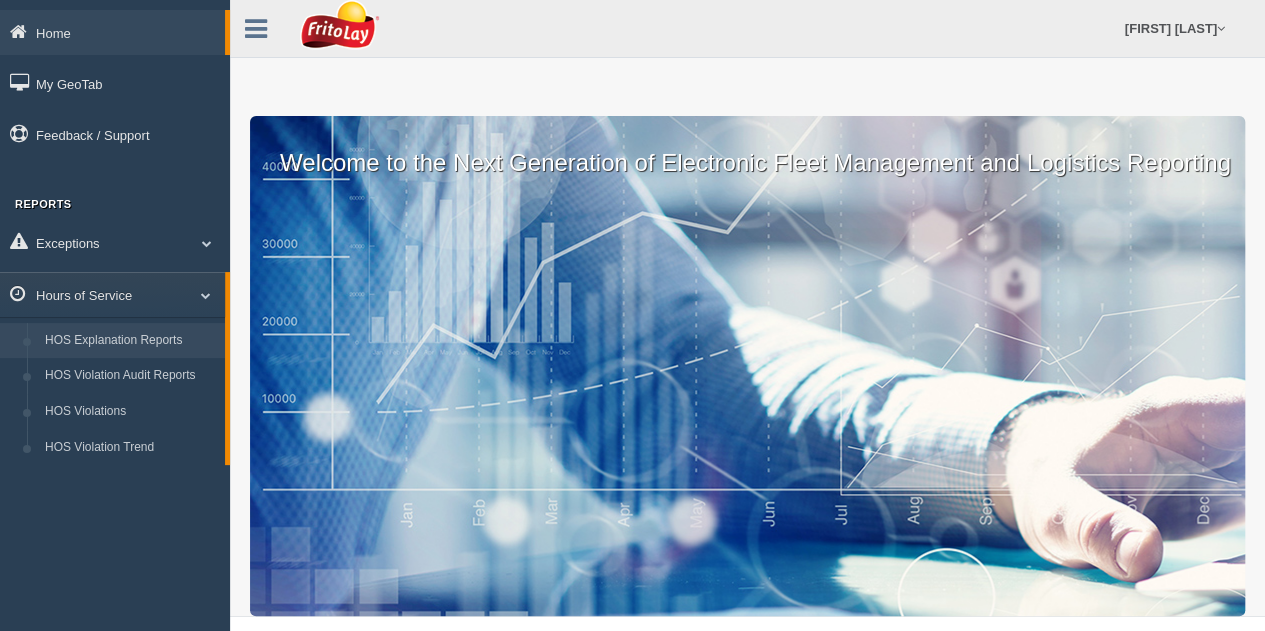 click on "HOS Explanation Reports" at bounding box center (130, 341) 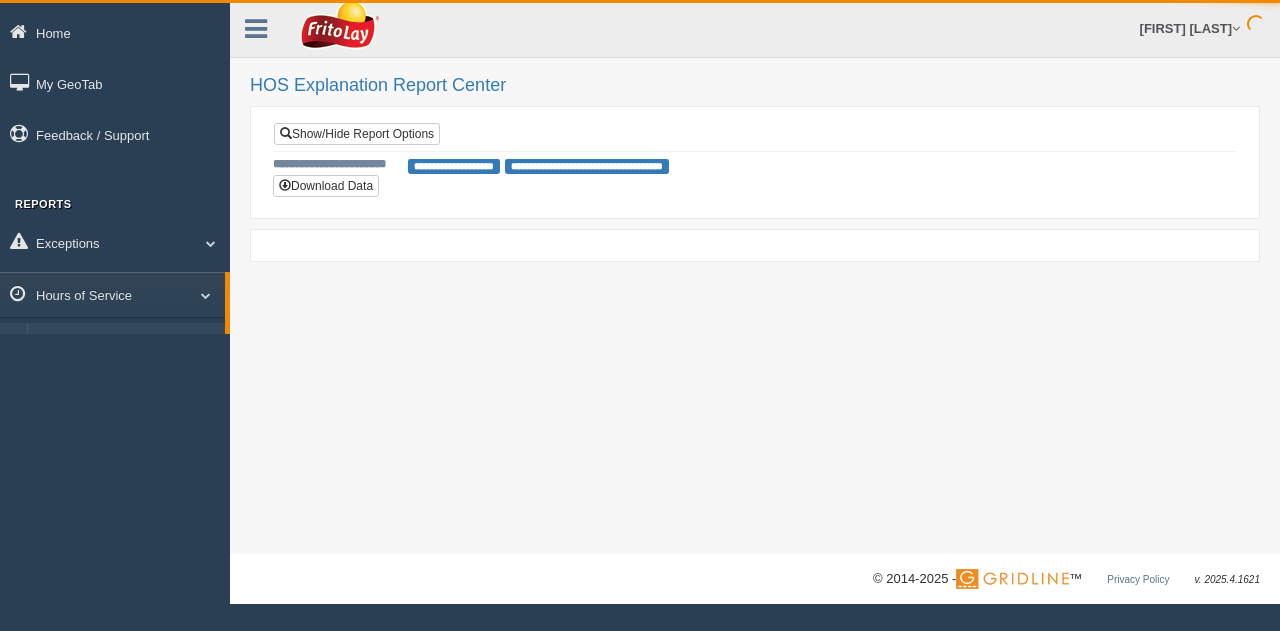 scroll, scrollTop: 0, scrollLeft: 0, axis: both 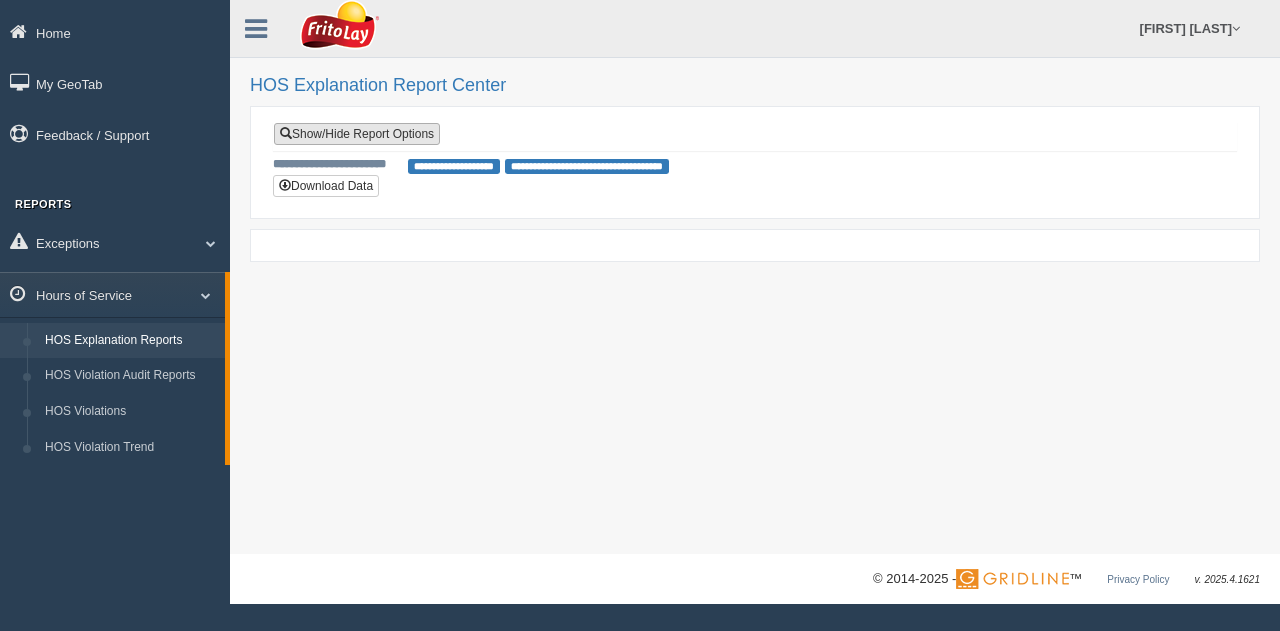 click on "Show/Hide Report Options" at bounding box center (357, 134) 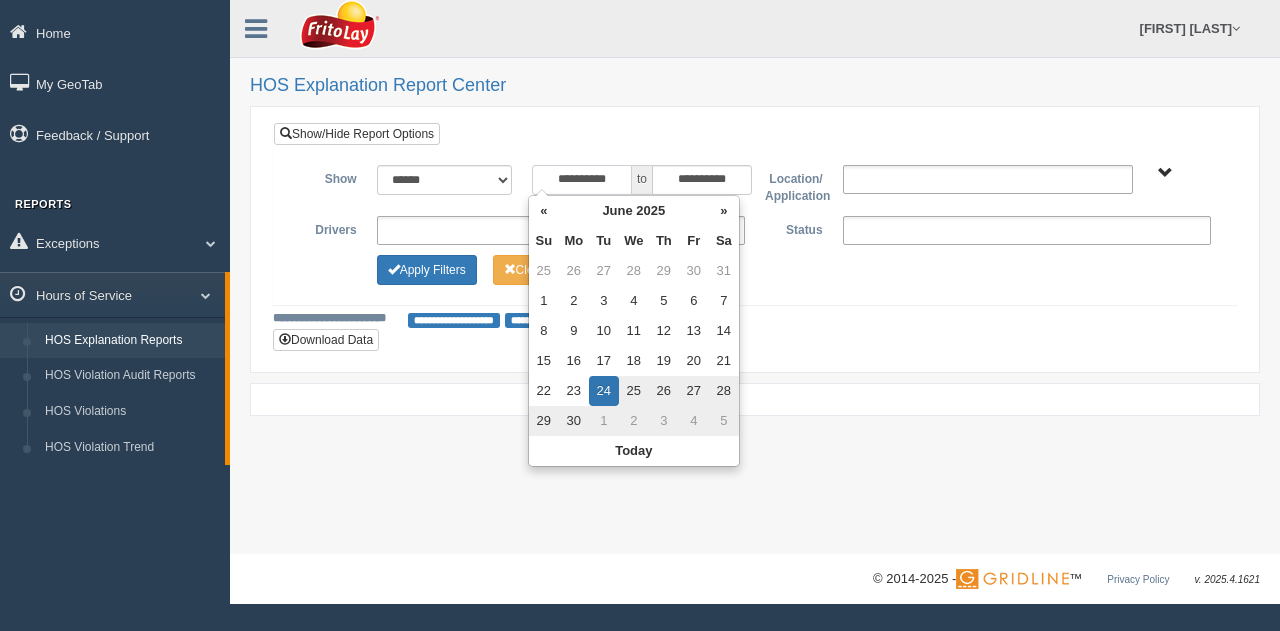 click on "**********" at bounding box center [582, 180] 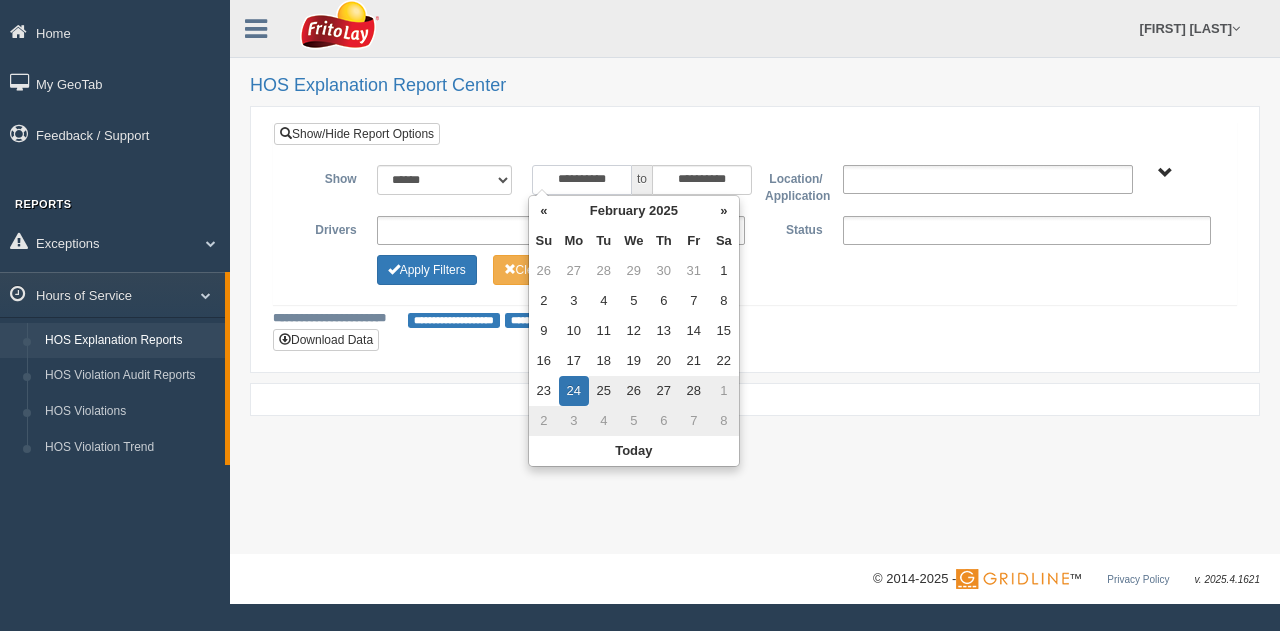 type on "**********" 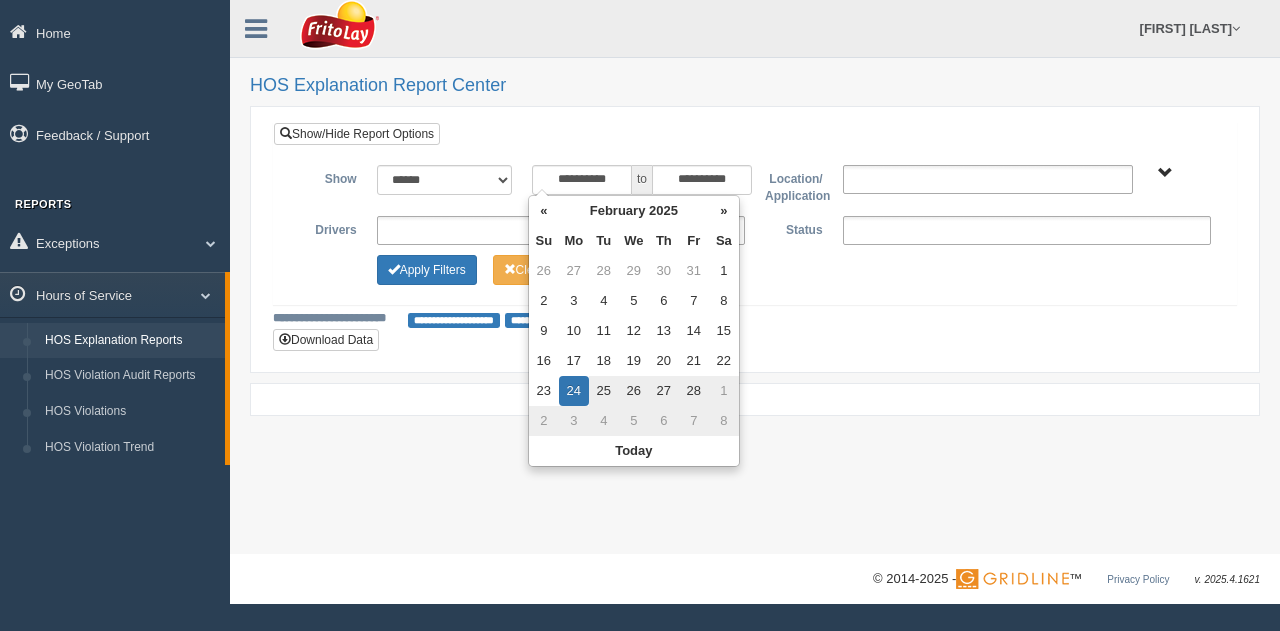 click on "**********" at bounding box center [755, 213] 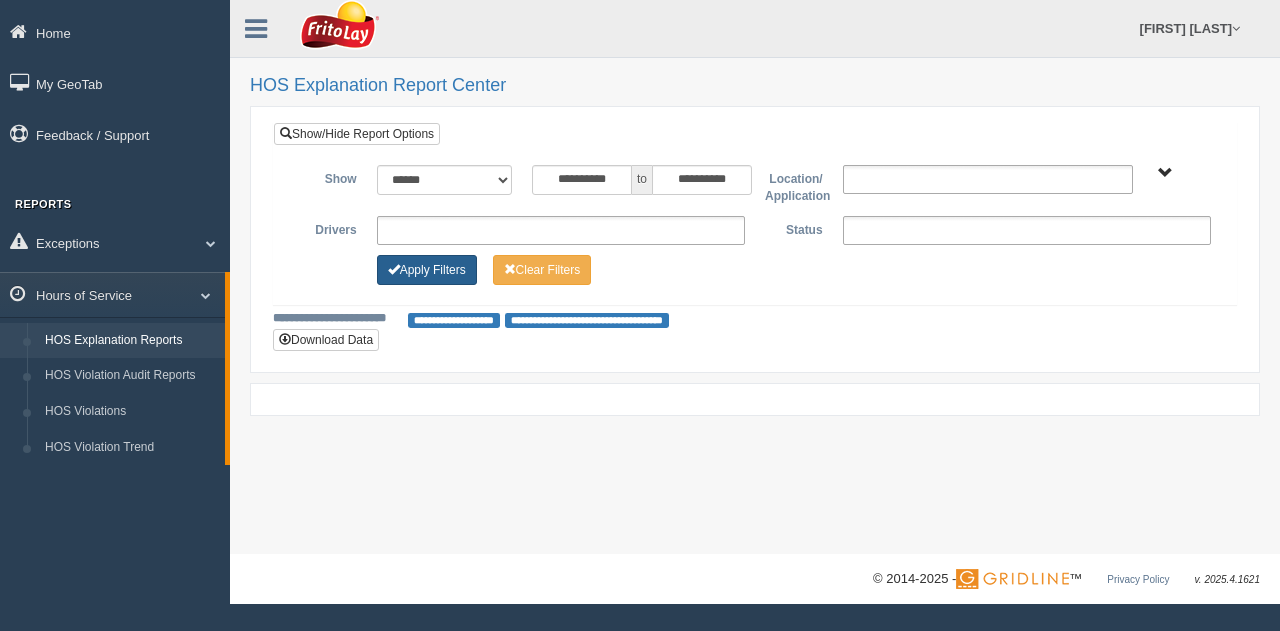 click on "Apply Filters" at bounding box center (427, 270) 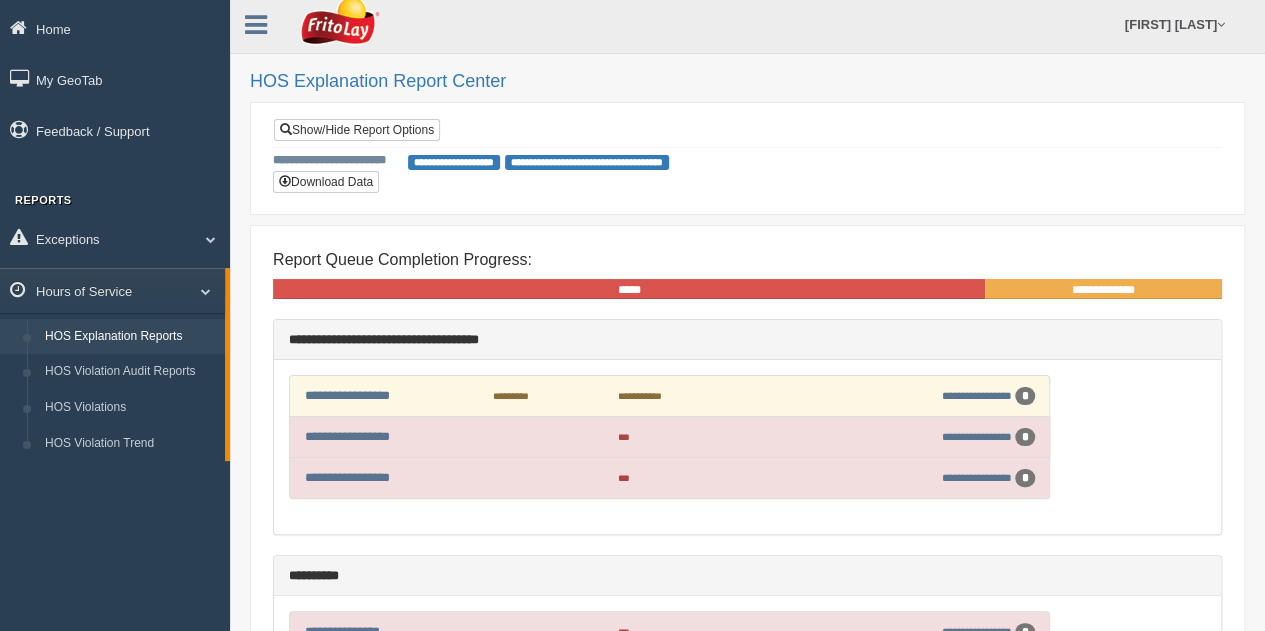 scroll, scrollTop: 0, scrollLeft: 0, axis: both 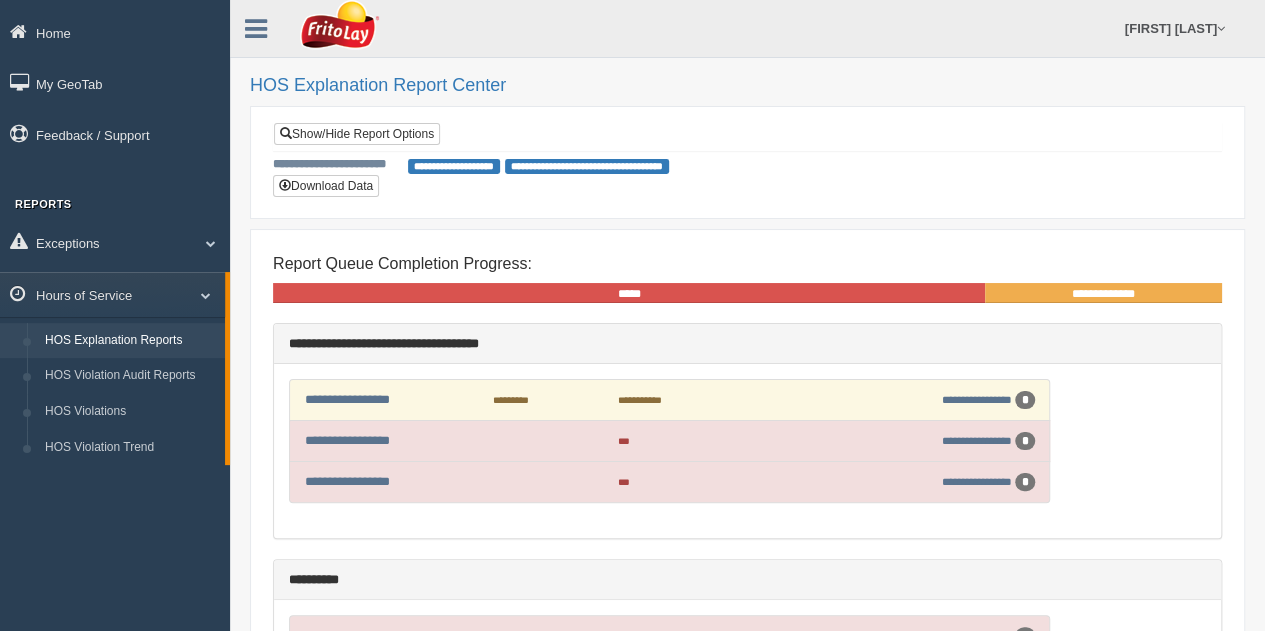 click on "*" at bounding box center [1025, 441] 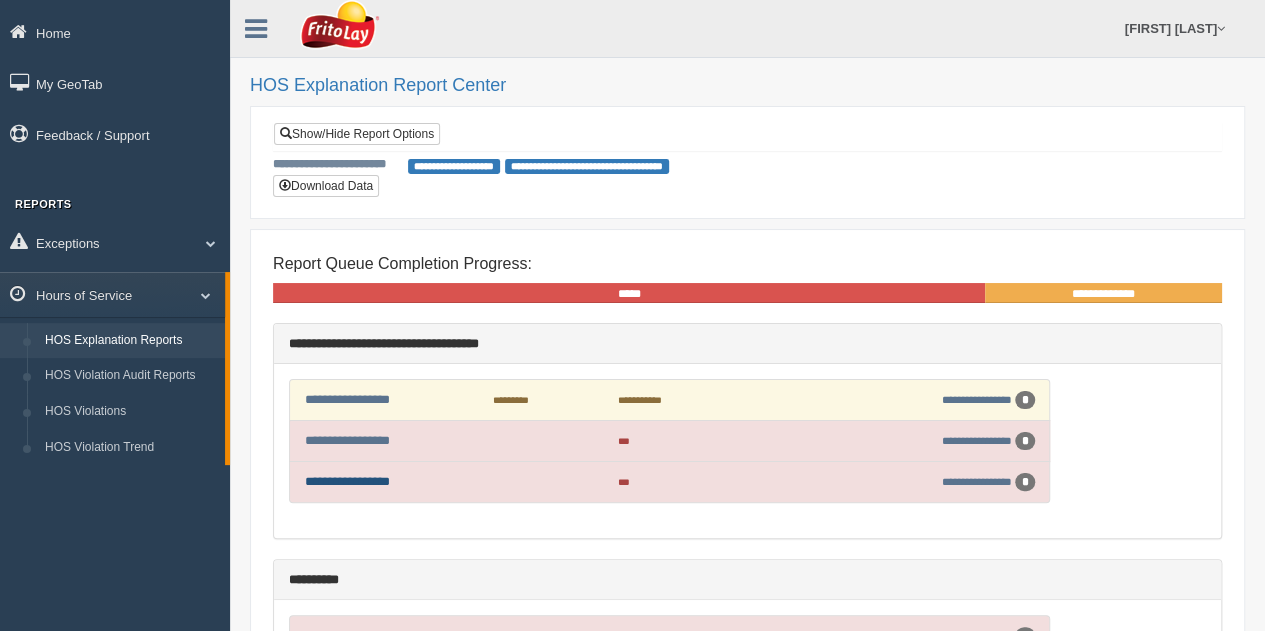 click on "**********" at bounding box center [347, 481] 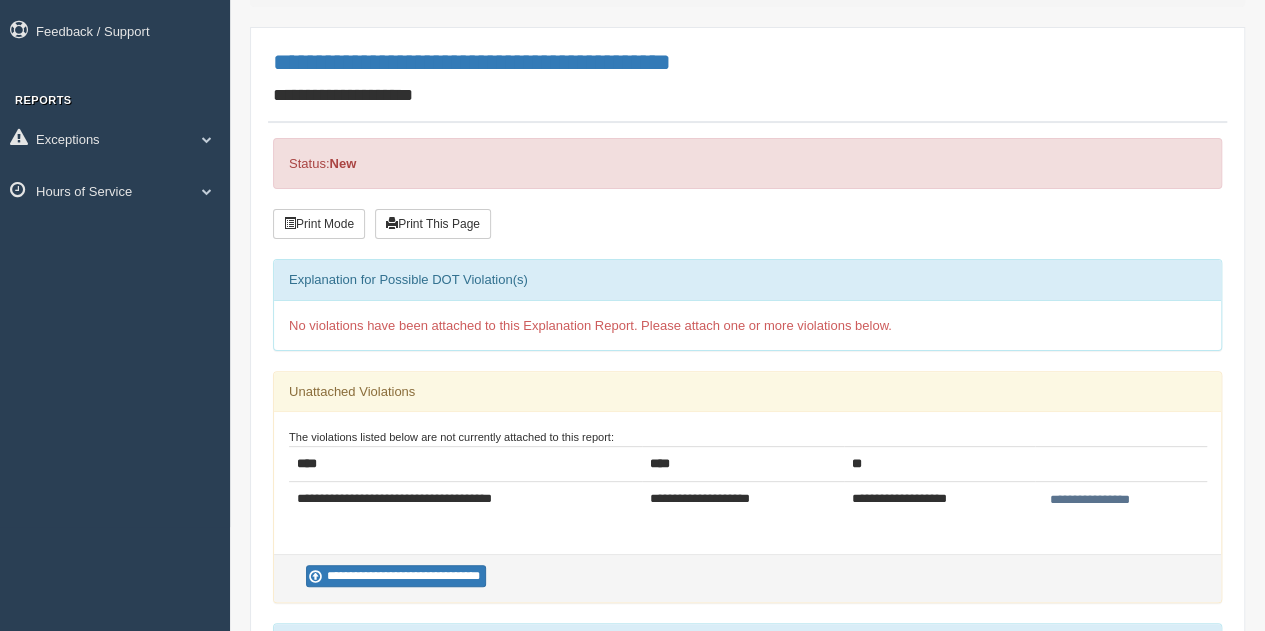 scroll, scrollTop: 94, scrollLeft: 0, axis: vertical 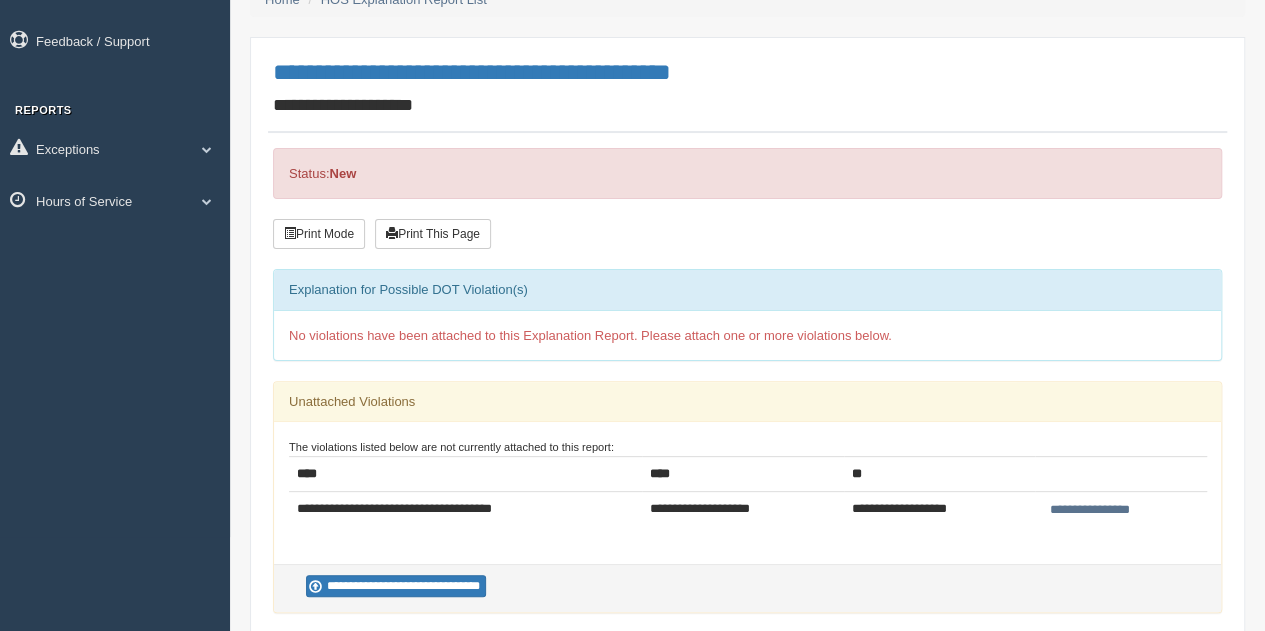 click on "**********" at bounding box center (1089, 510) 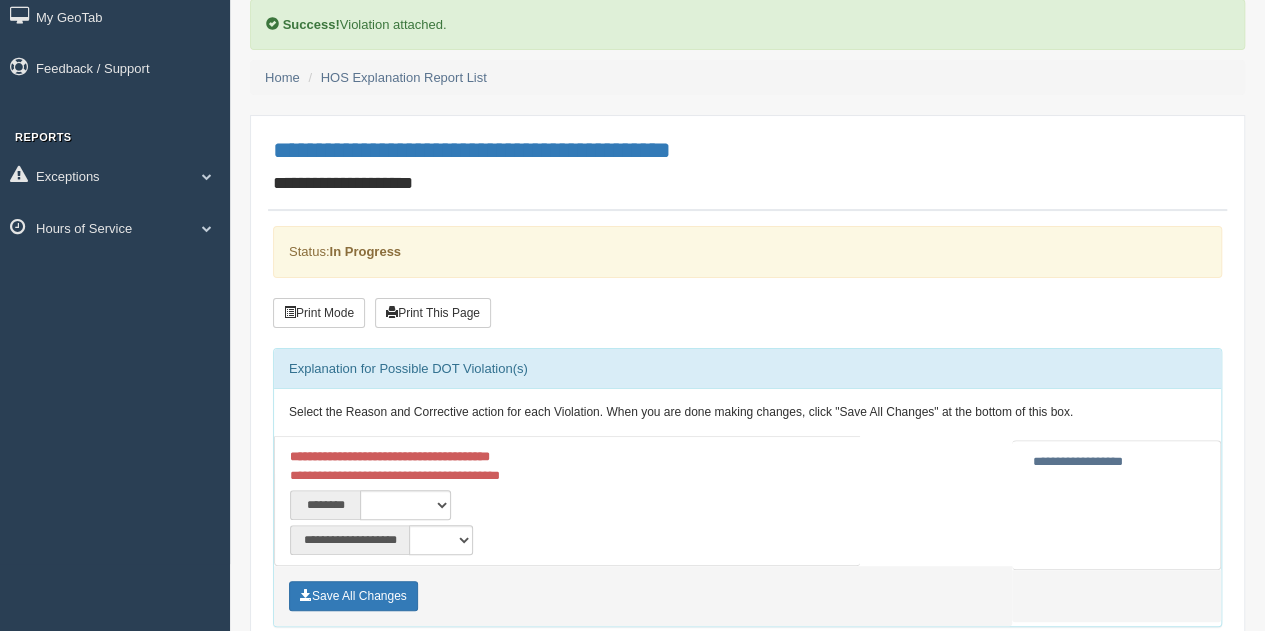 scroll, scrollTop: 81, scrollLeft: 0, axis: vertical 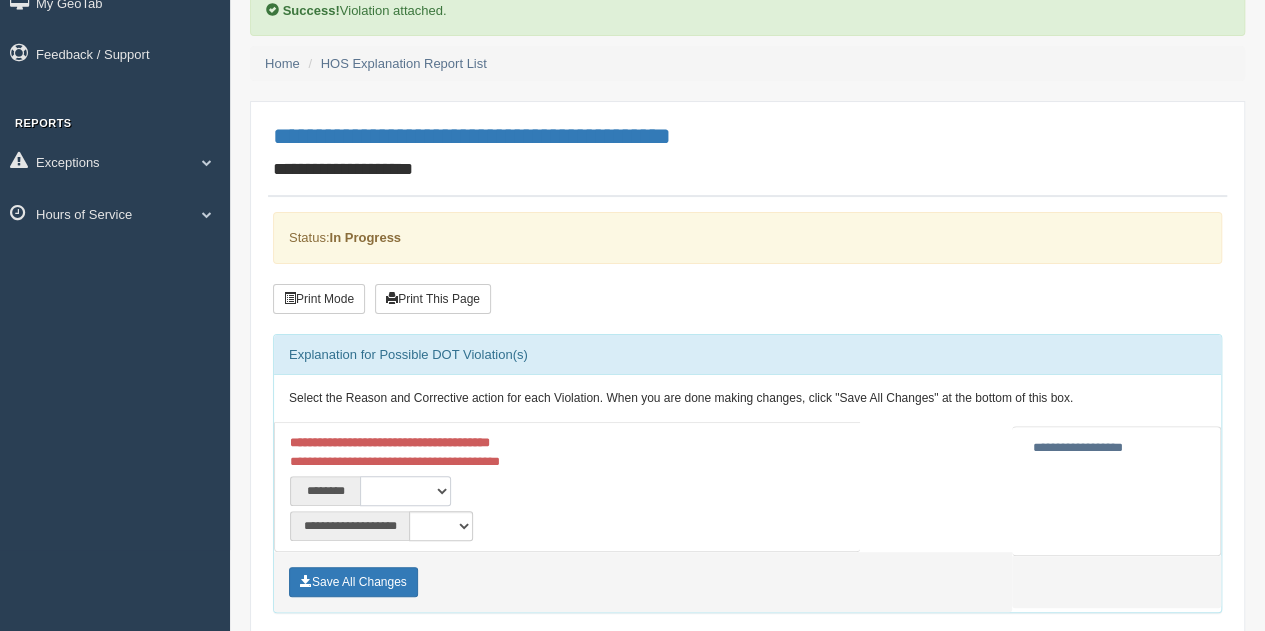 click on "**********" at bounding box center [405, 491] 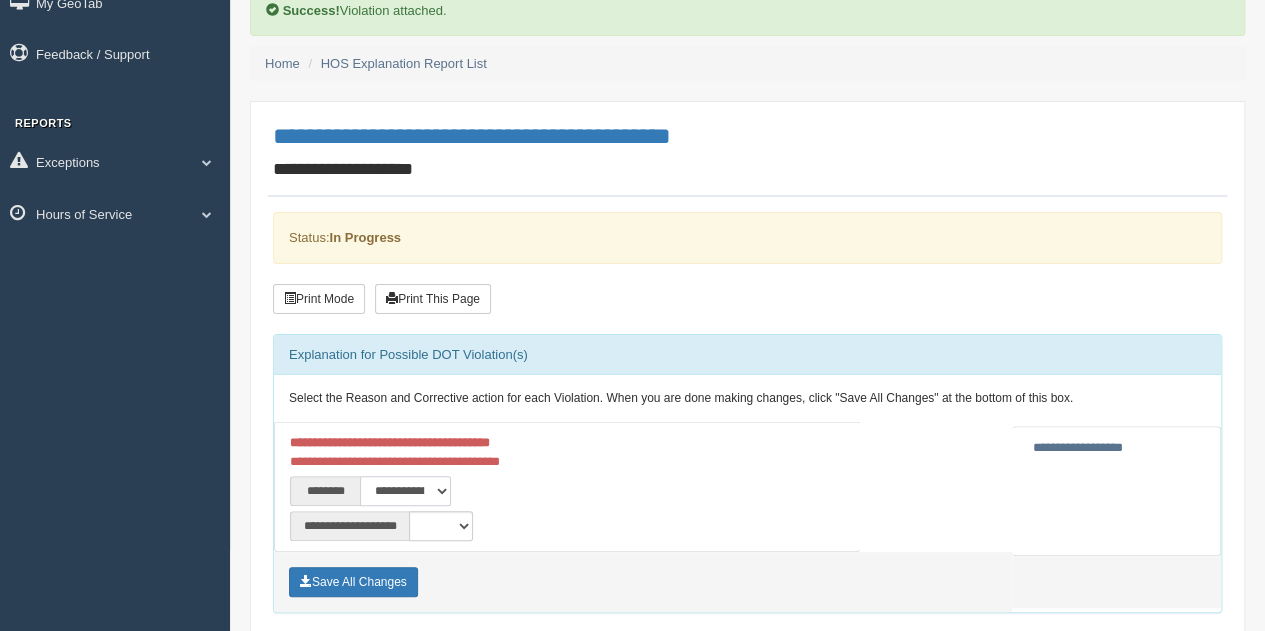 click on "**********" at bounding box center [405, 491] 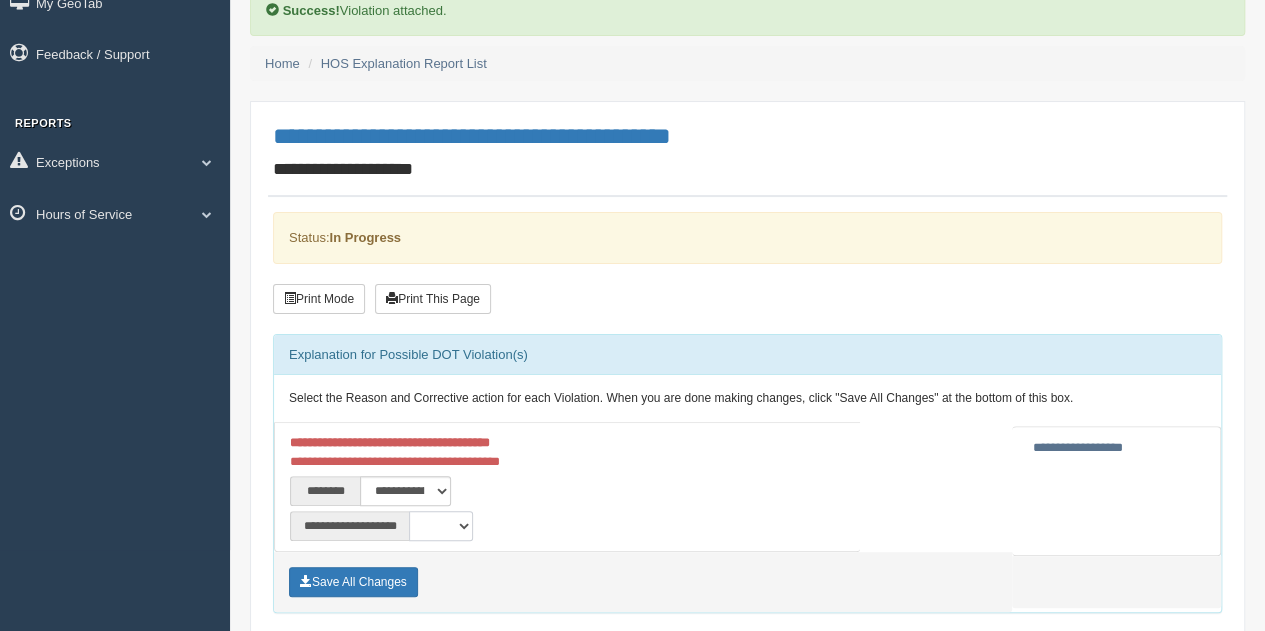 click on "**********" at bounding box center [441, 526] 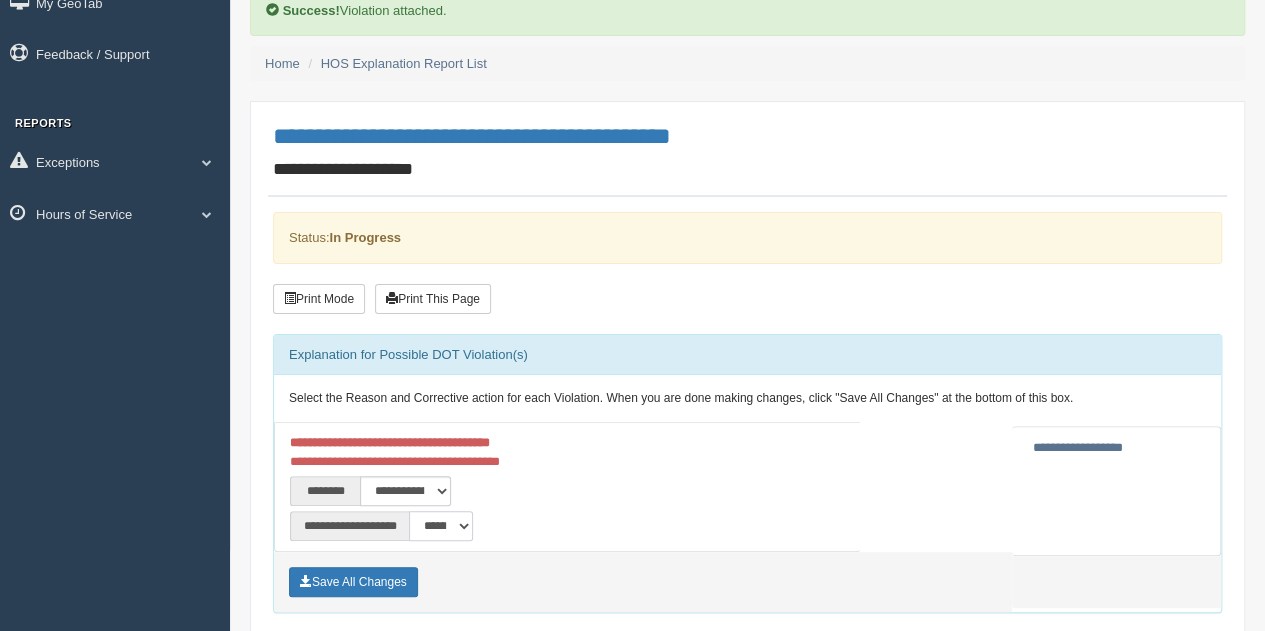 click on "**********" at bounding box center [441, 526] 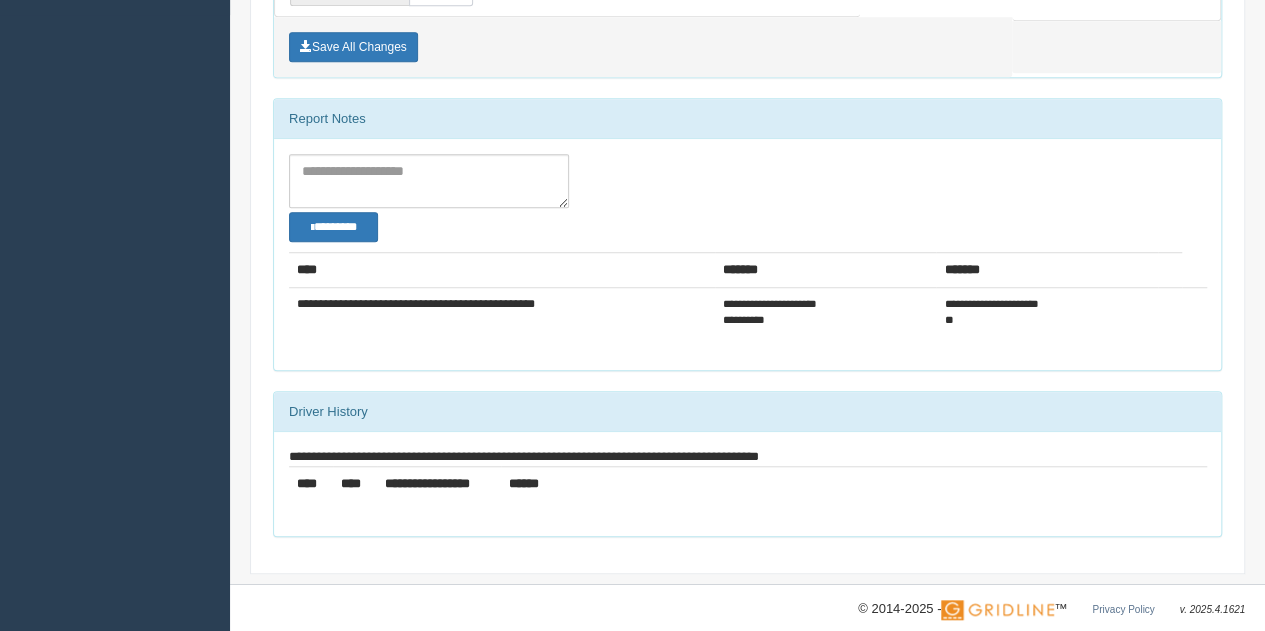 scroll, scrollTop: 620, scrollLeft: 0, axis: vertical 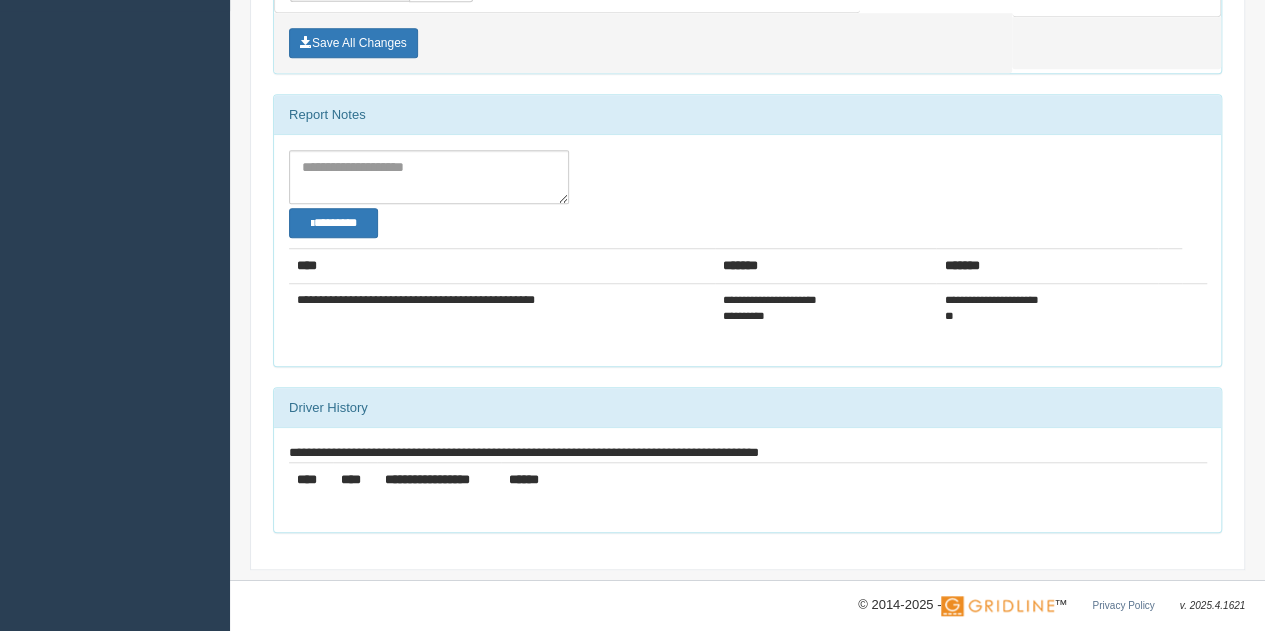 click on "******" at bounding box center (1170, 266) 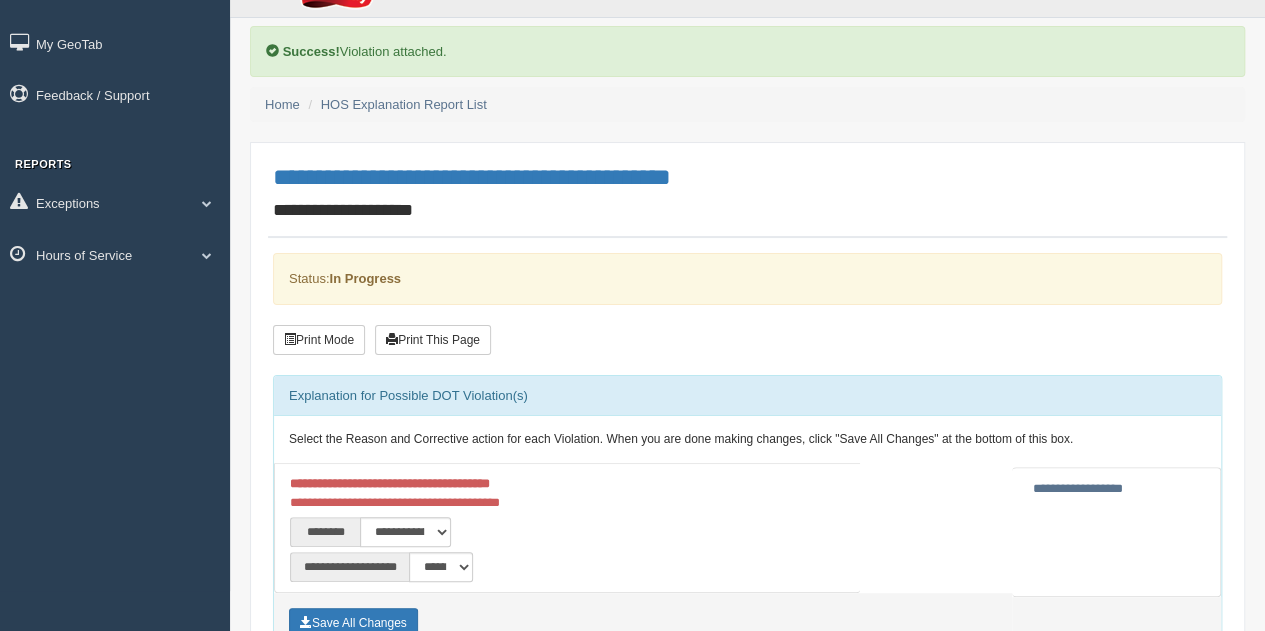 scroll, scrollTop: 0, scrollLeft: 0, axis: both 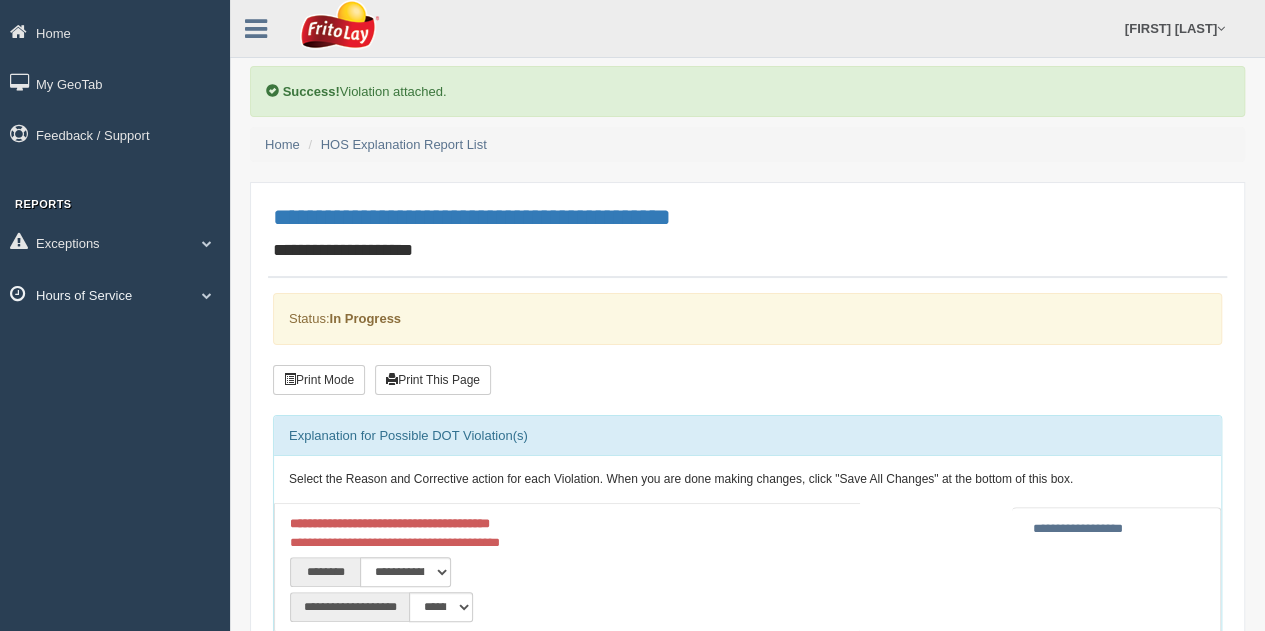 click on "Hours of Service" at bounding box center [115, 32] 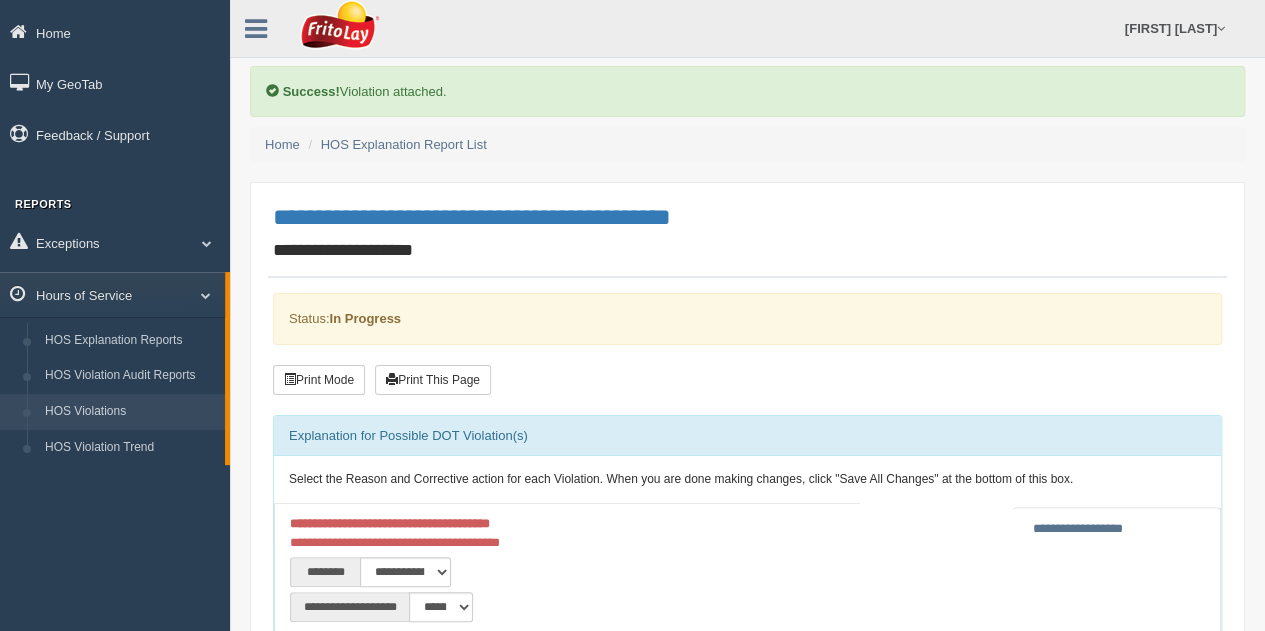 click on "HOS Violations" at bounding box center [130, 412] 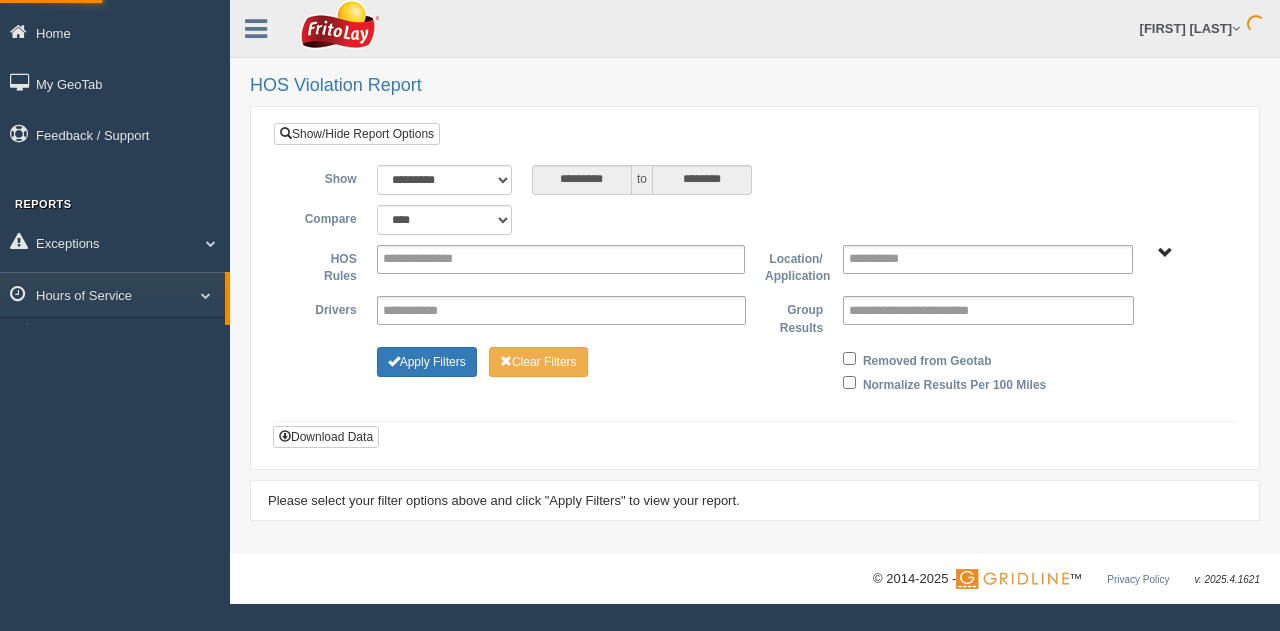 scroll, scrollTop: 0, scrollLeft: 0, axis: both 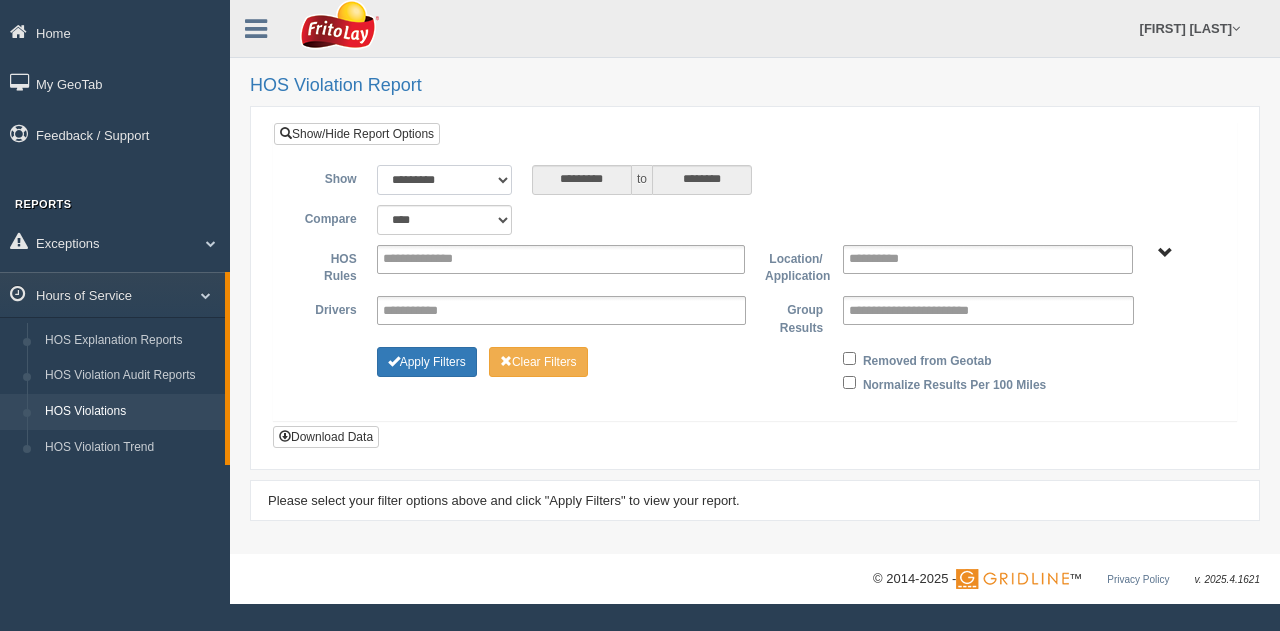 click on "**********" at bounding box center (445, 180) 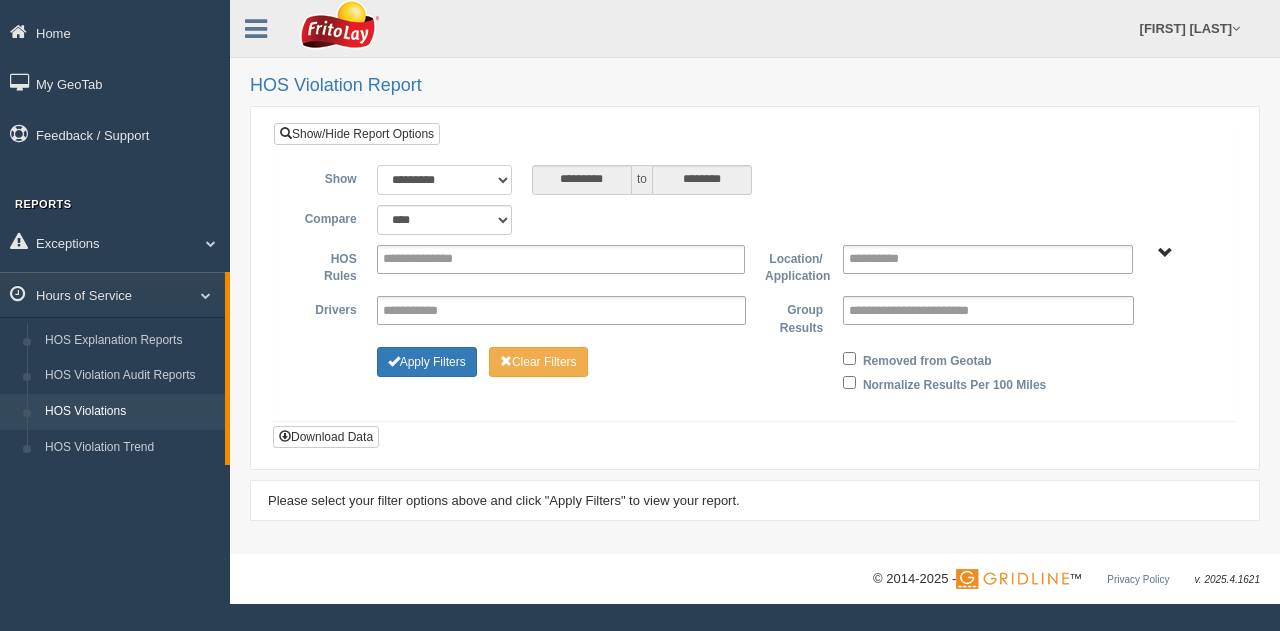 select on "**********" 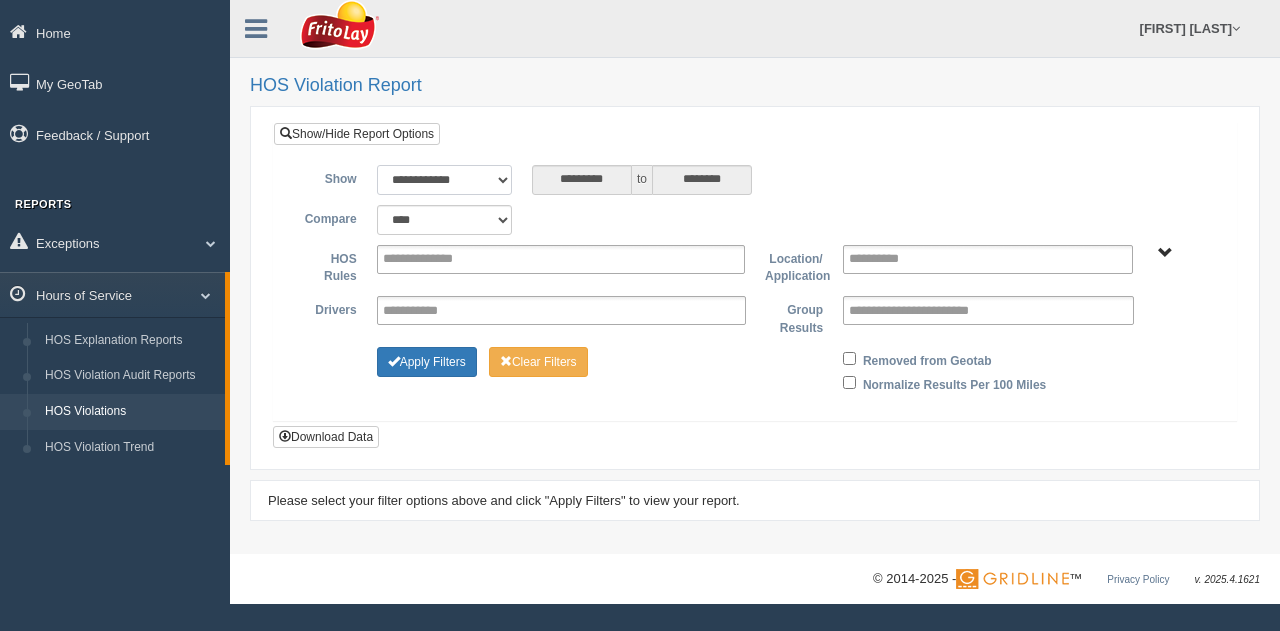 click on "**********" at bounding box center (445, 180) 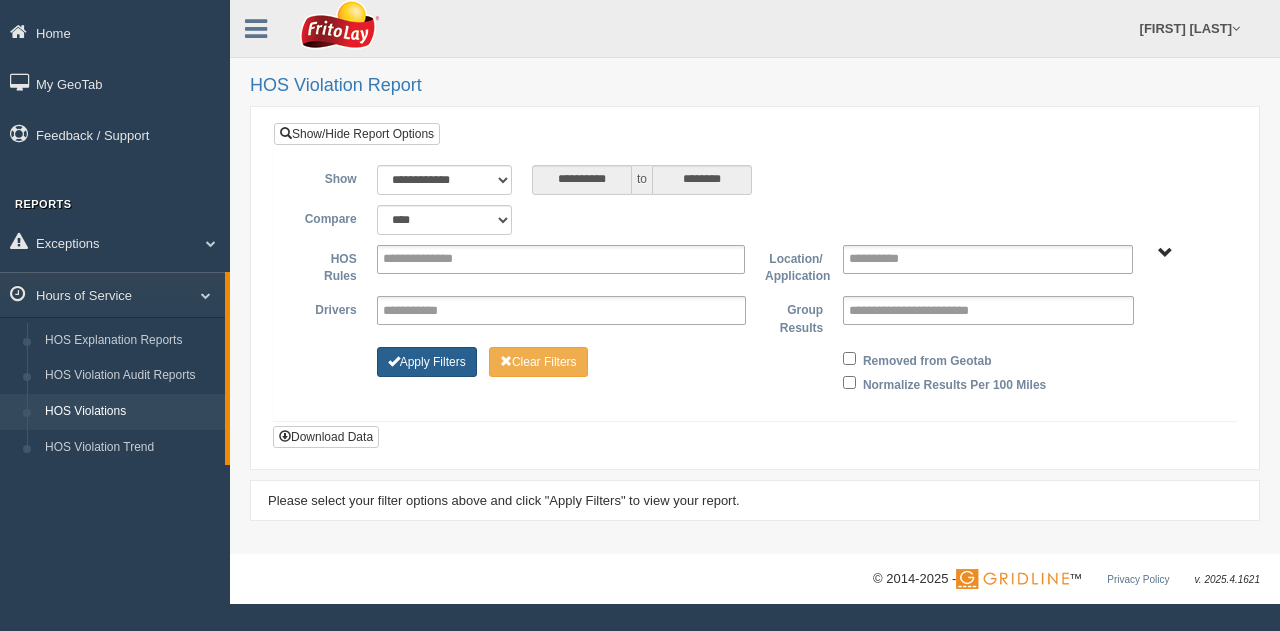 click on "Apply Filters" at bounding box center [427, 362] 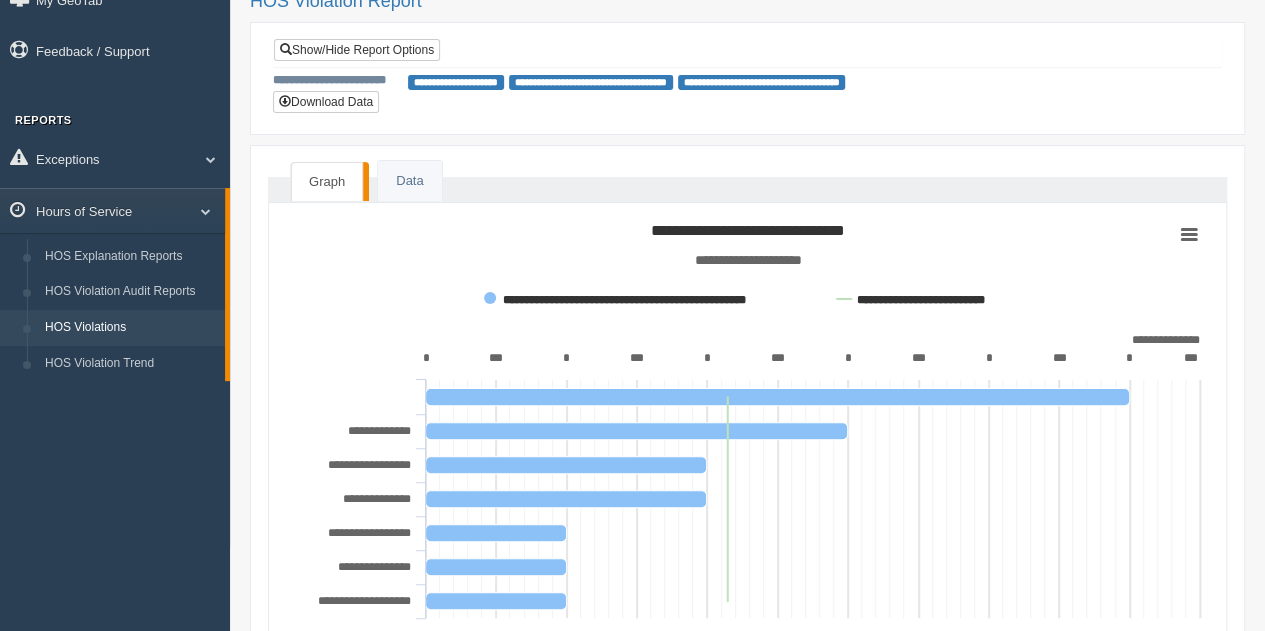 scroll, scrollTop: 0, scrollLeft: 0, axis: both 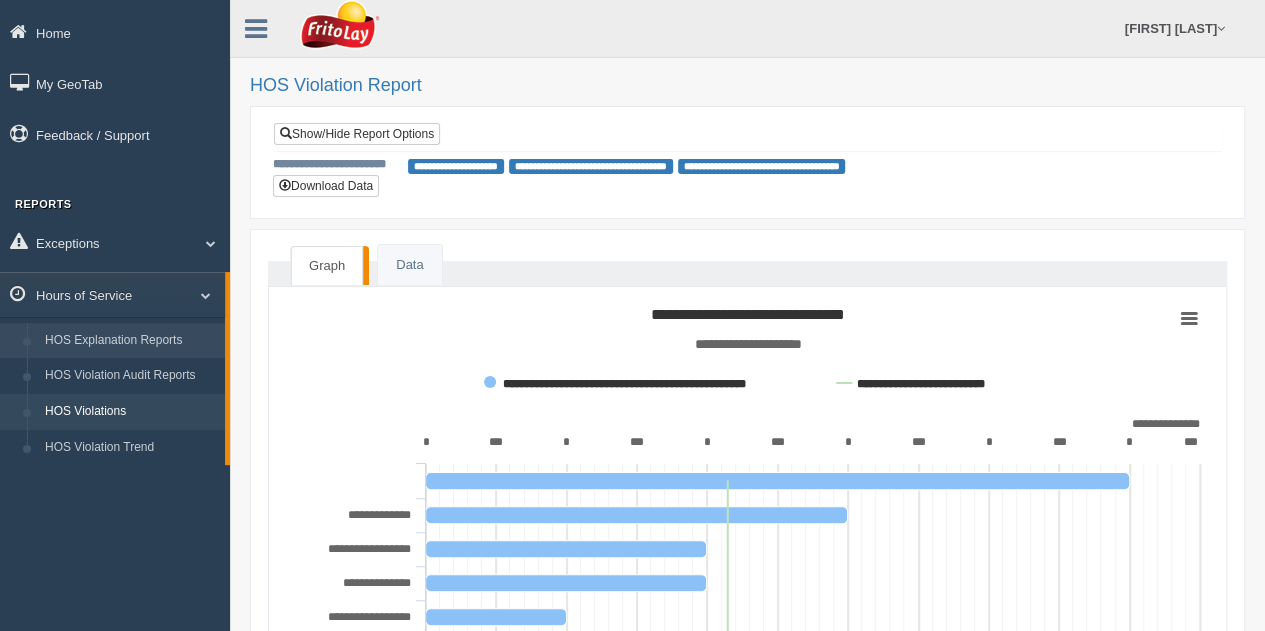 click on "HOS Explanation Reports" at bounding box center (130, 341) 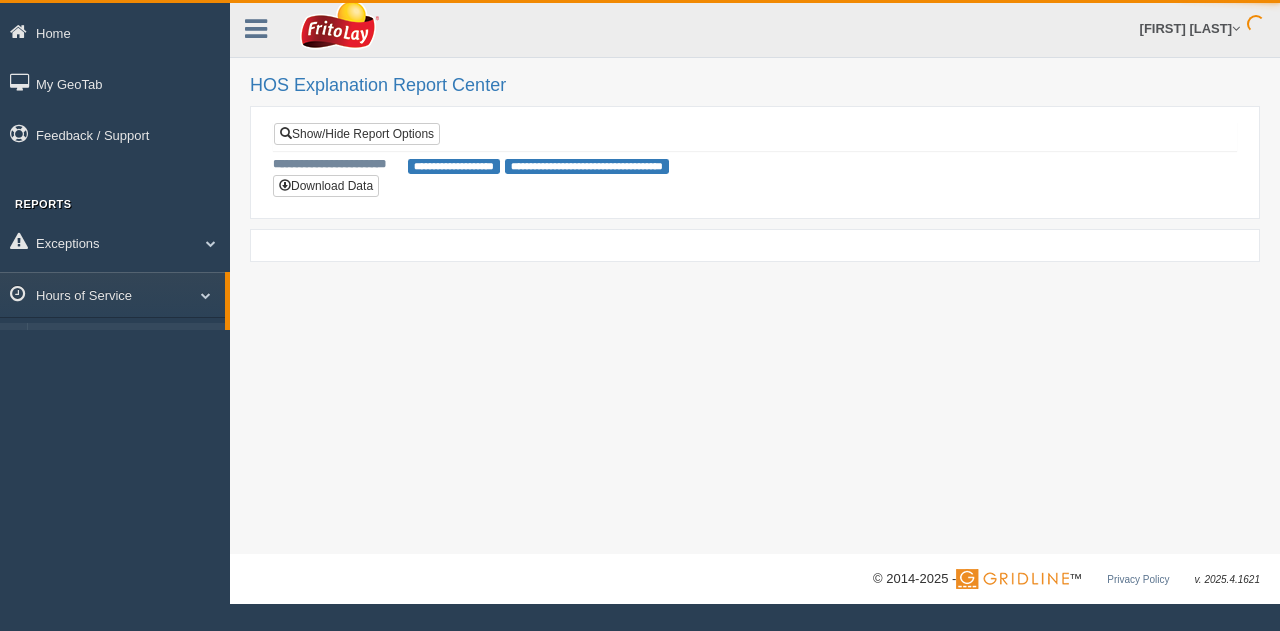 scroll, scrollTop: 0, scrollLeft: 0, axis: both 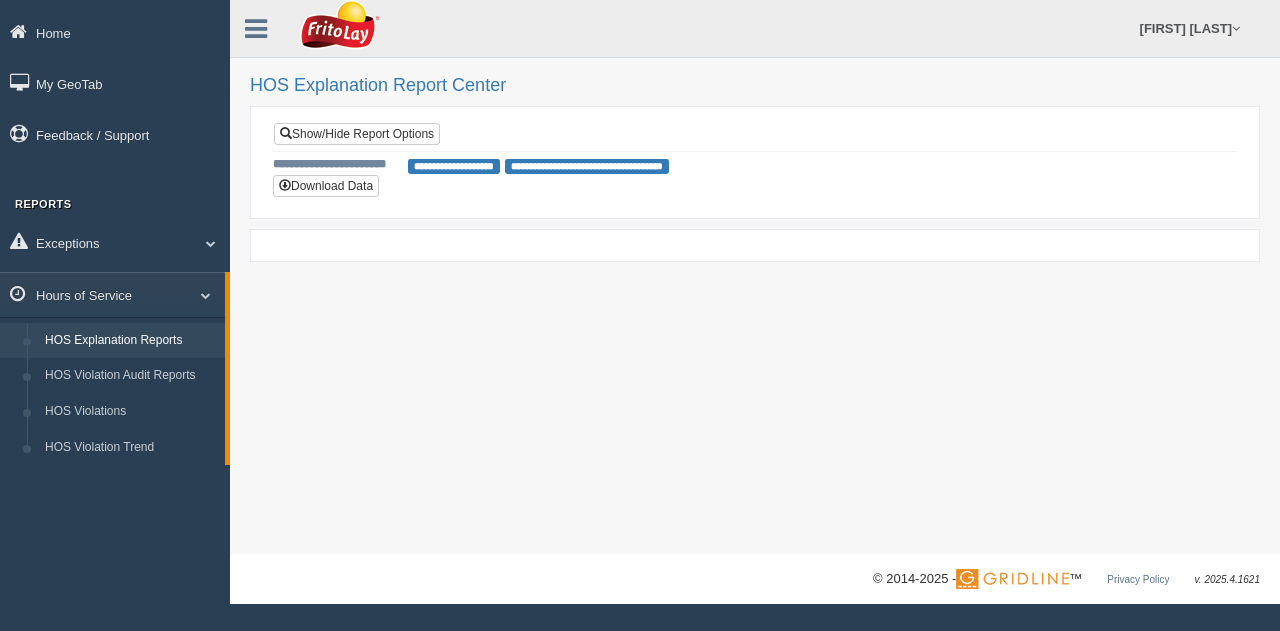 click on "**********" at bounding box center (454, 166) 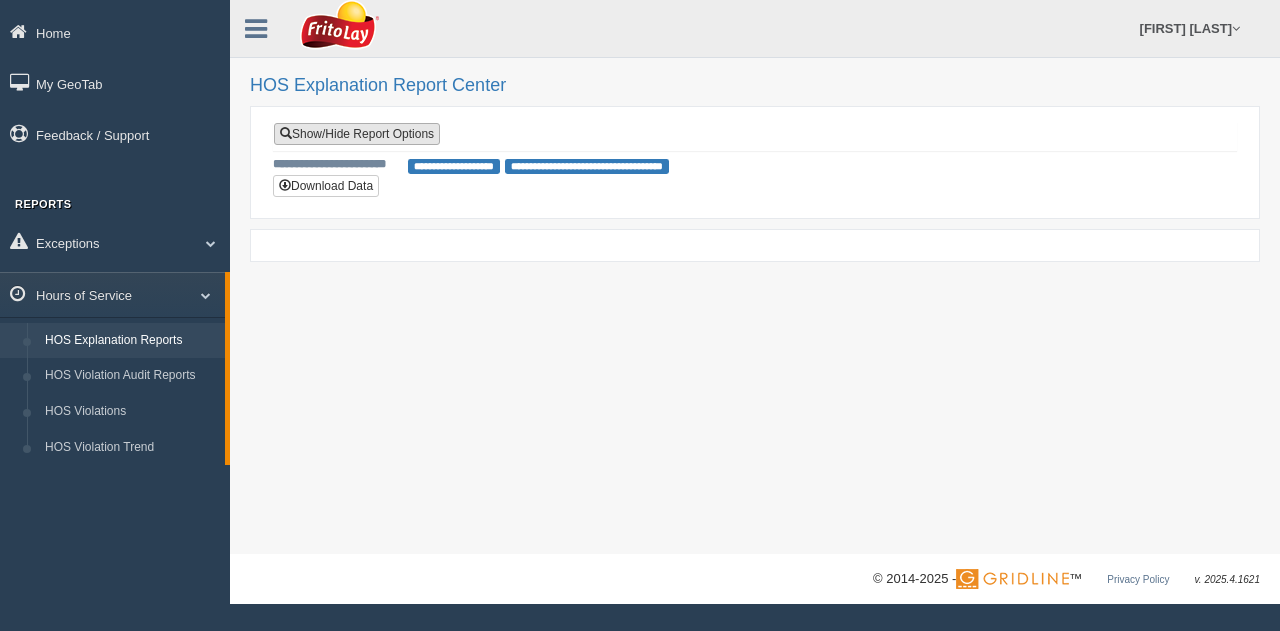 click on "Show/Hide Report Options" at bounding box center (357, 134) 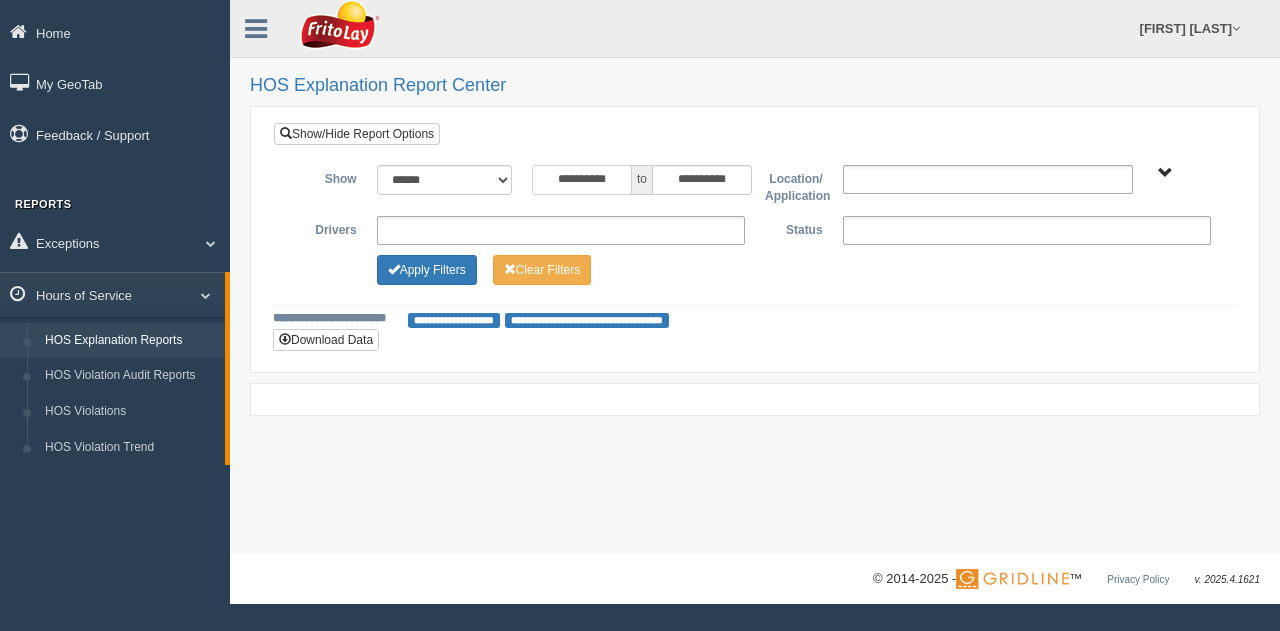 click on "**********" at bounding box center [582, 180] 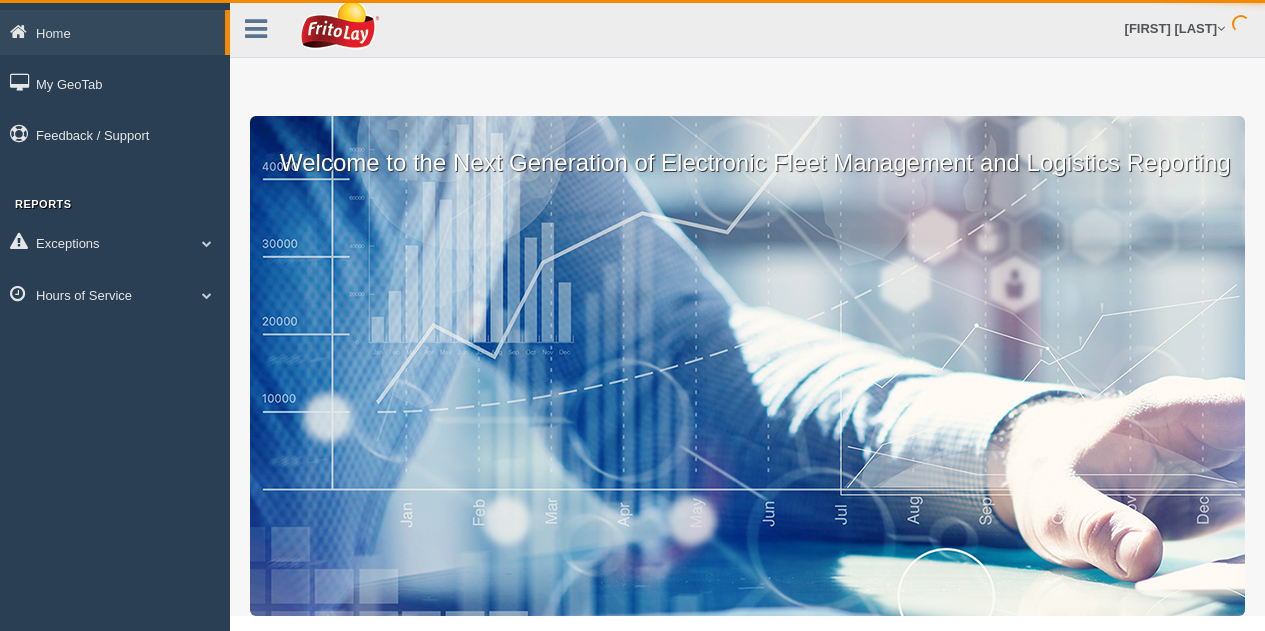 scroll, scrollTop: 0, scrollLeft: 0, axis: both 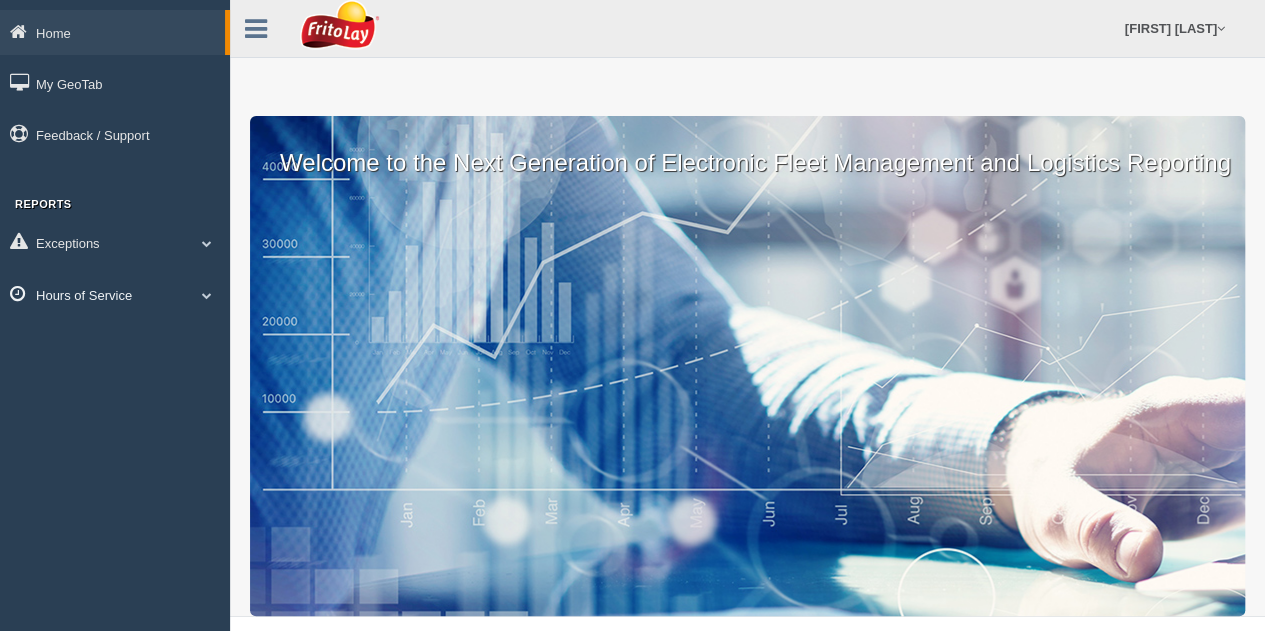 click on "Hours of Service" at bounding box center [112, 32] 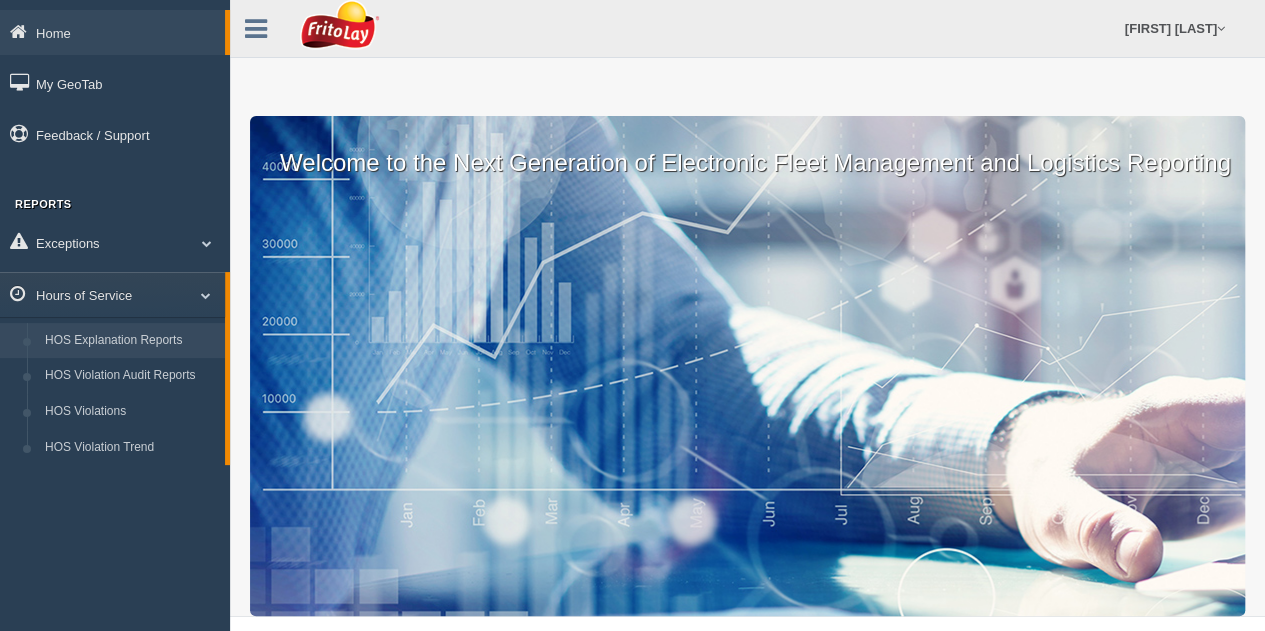 click on "HOS Explanation Reports" at bounding box center [130, 341] 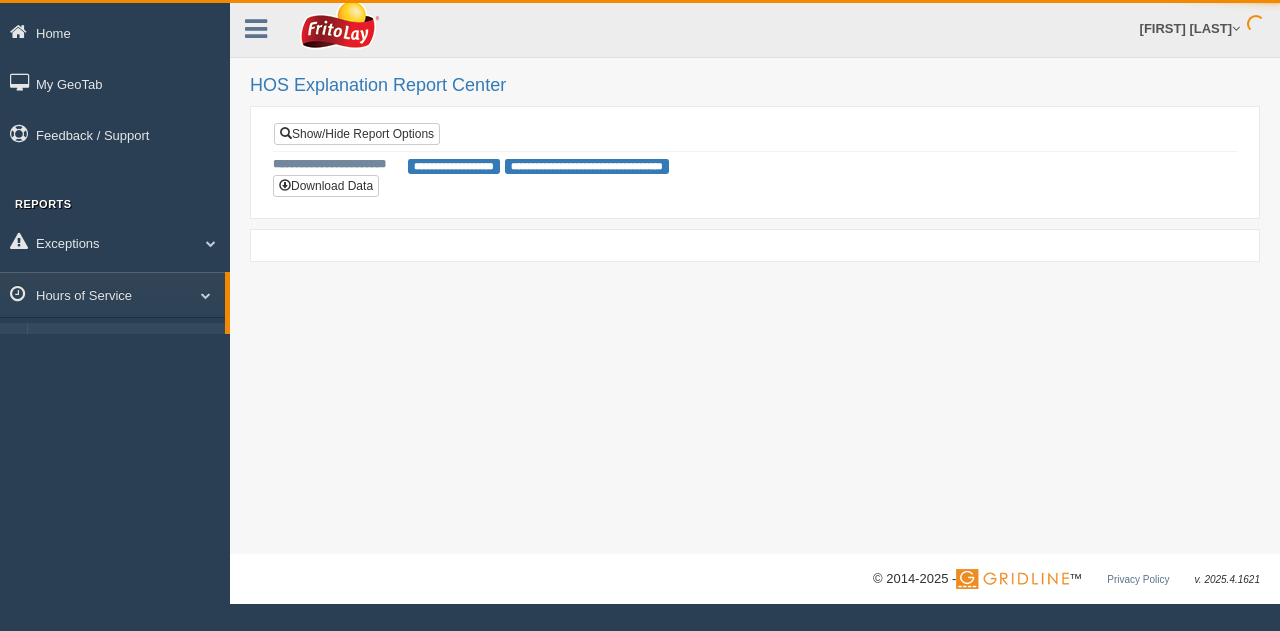 scroll, scrollTop: 0, scrollLeft: 0, axis: both 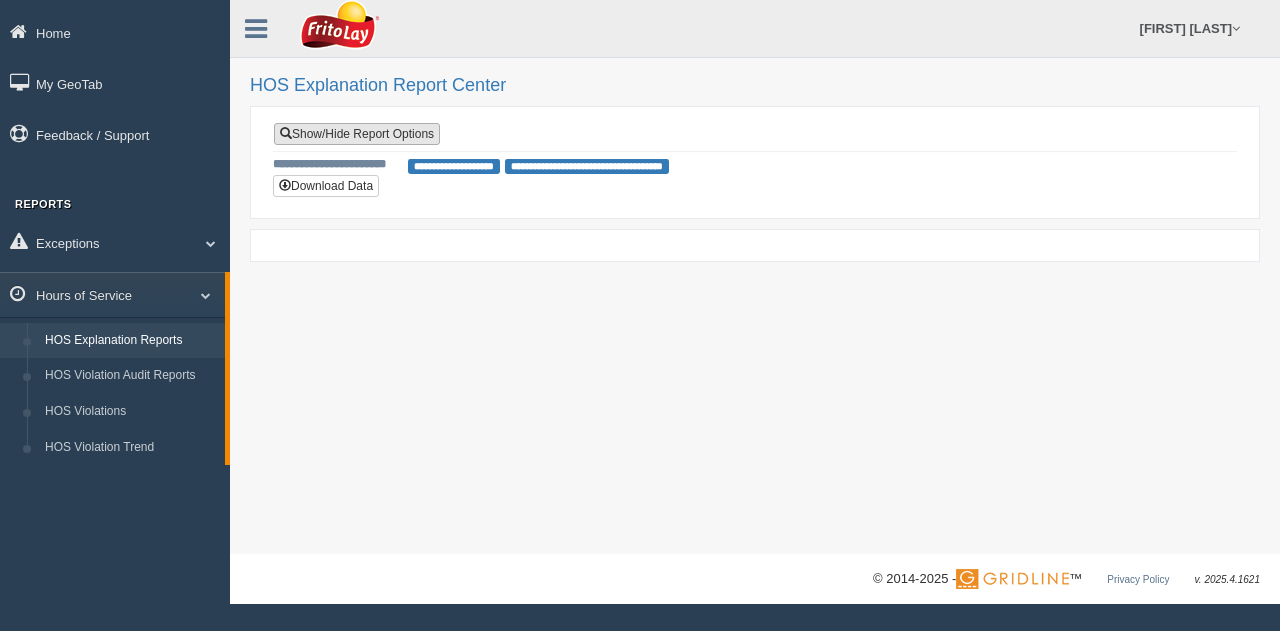 click on "Show/Hide Report Options" at bounding box center (357, 134) 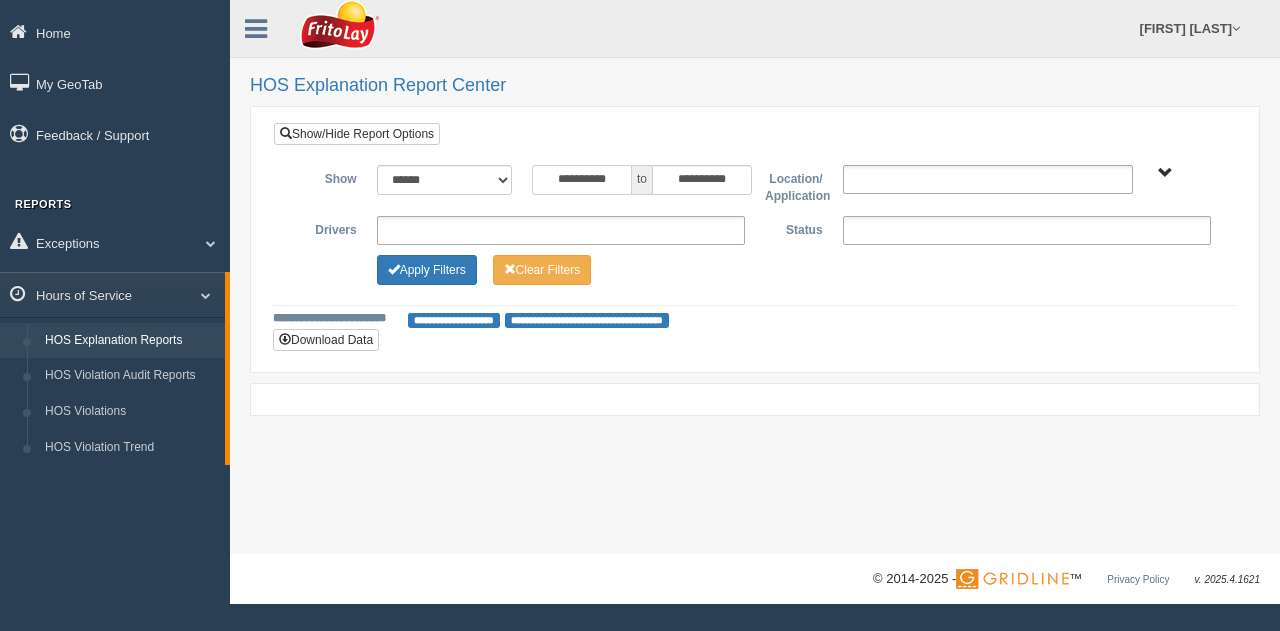 click on "**********" at bounding box center [582, 180] 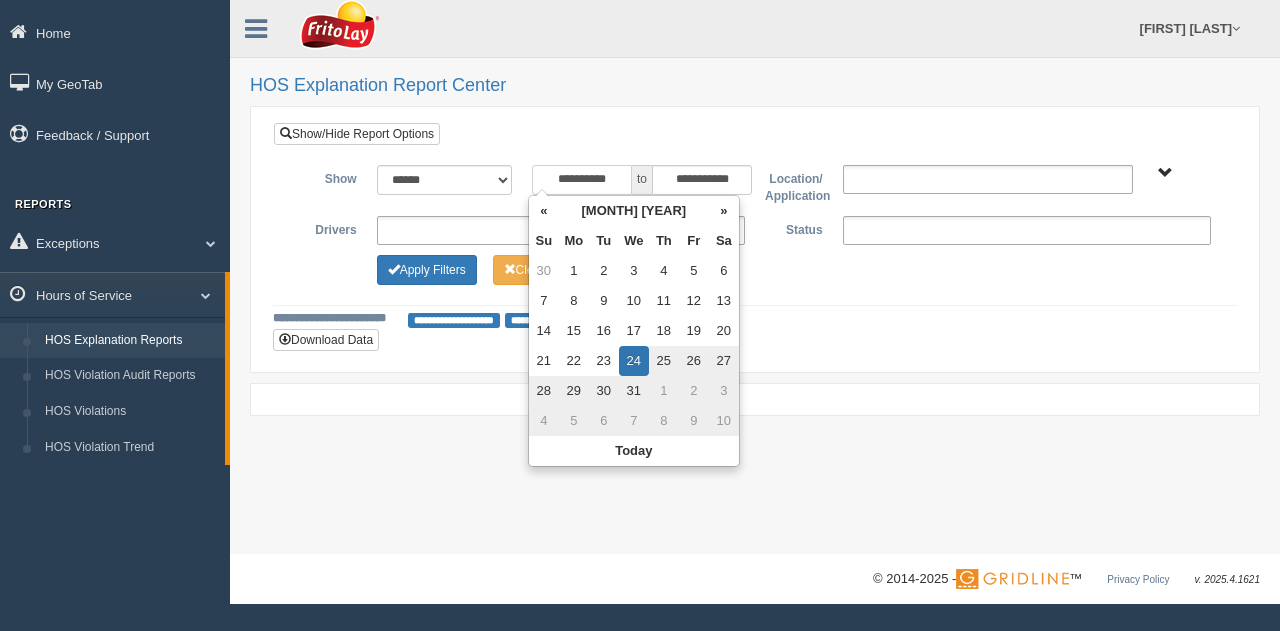 click on "**********" at bounding box center [582, 180] 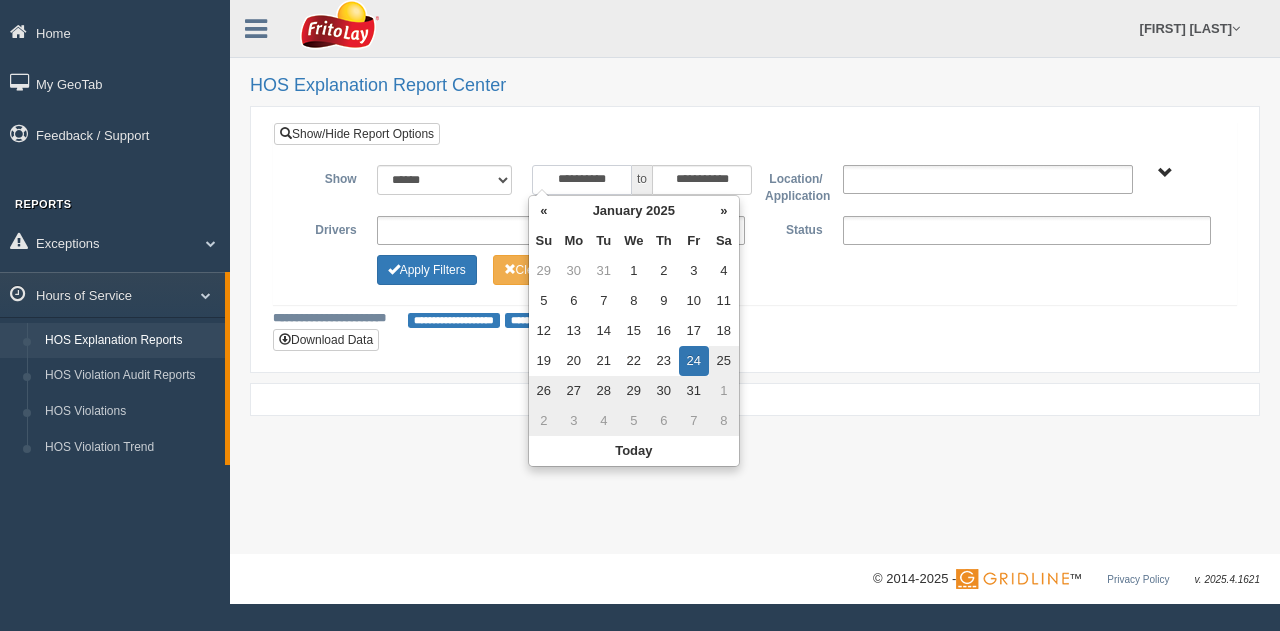 type on "**********" 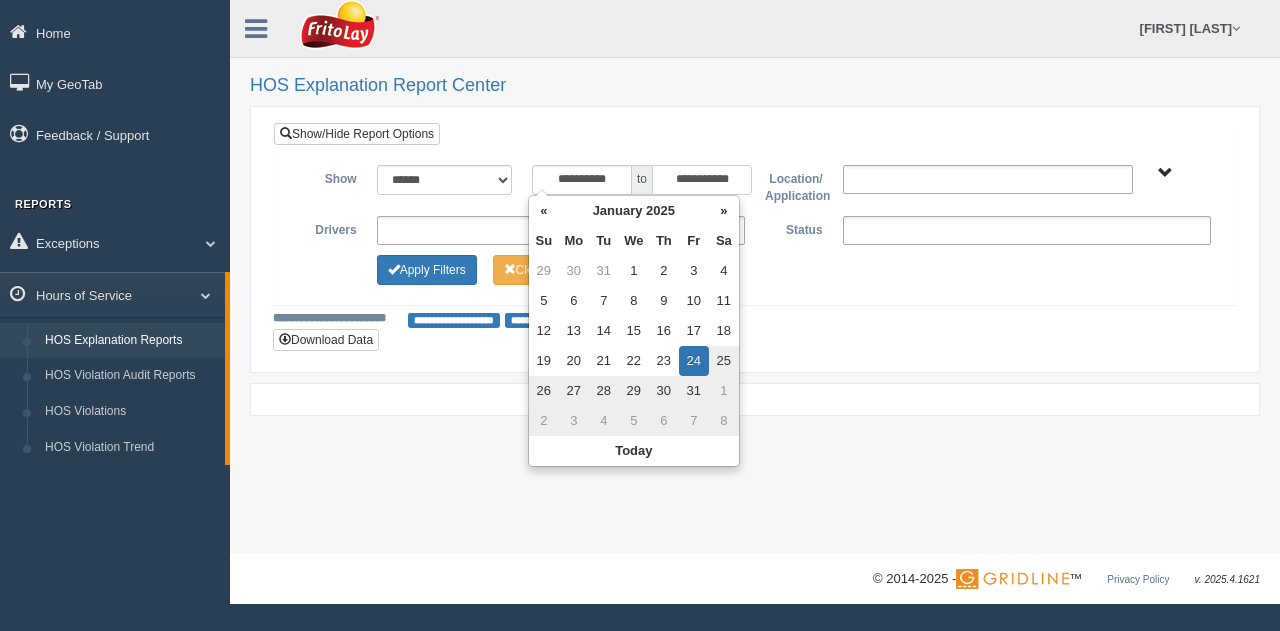 click on "**********" at bounding box center (702, 180) 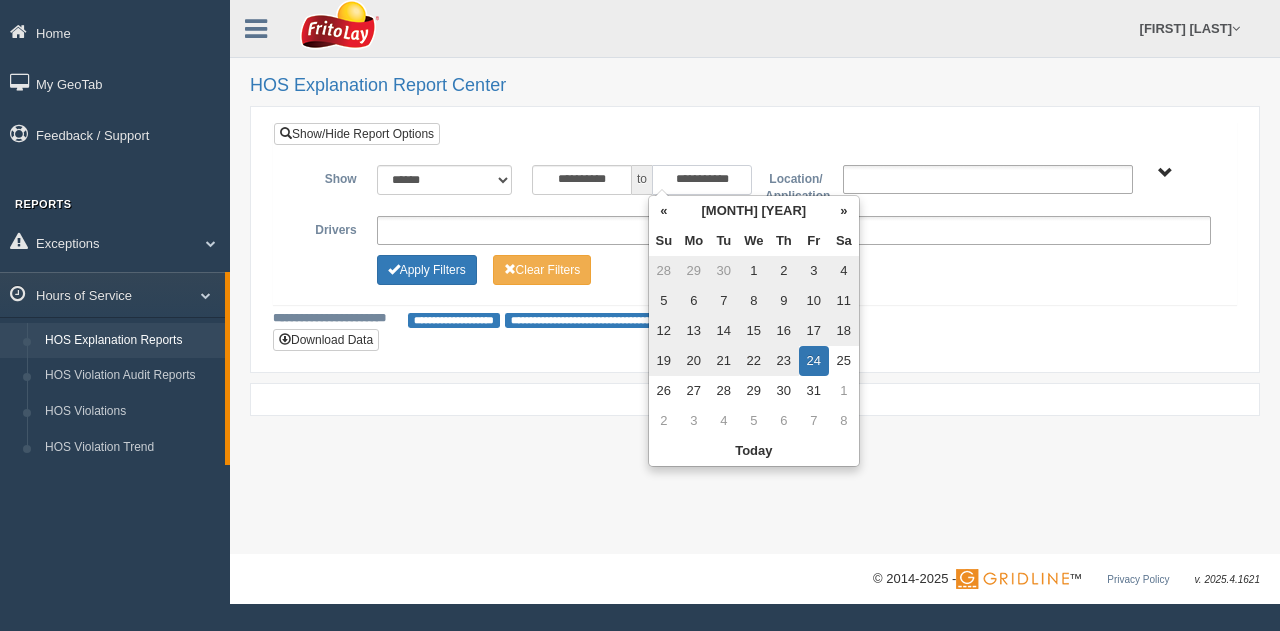 click on "**********" at bounding box center (702, 180) 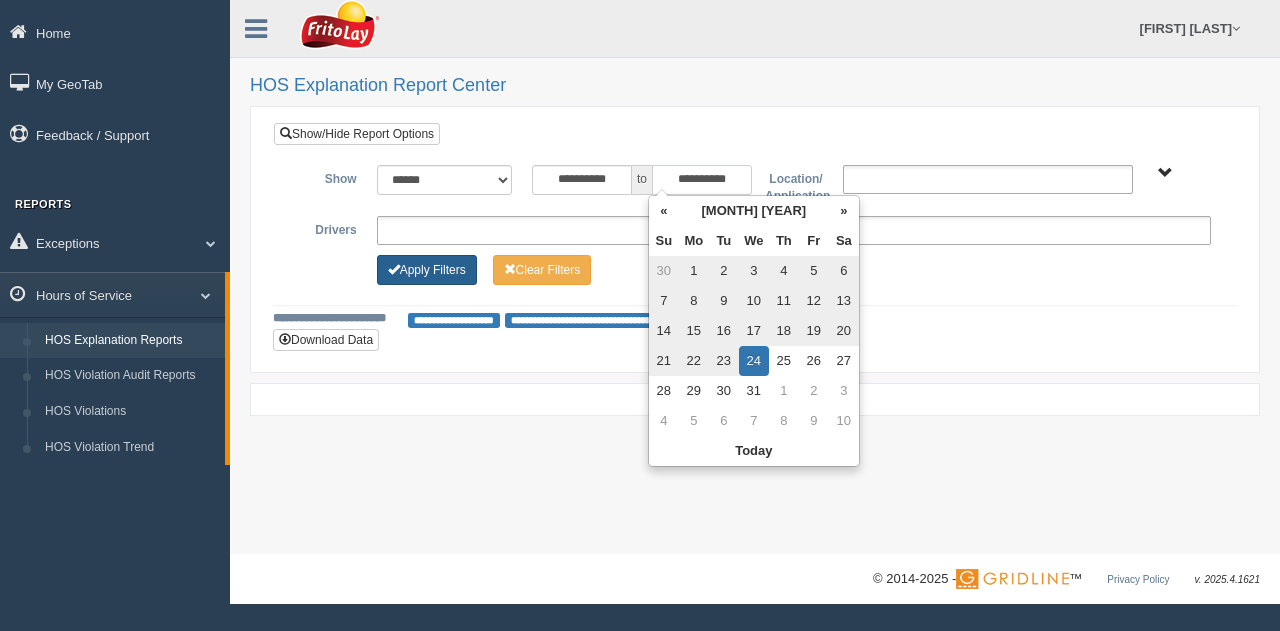 type on "**********" 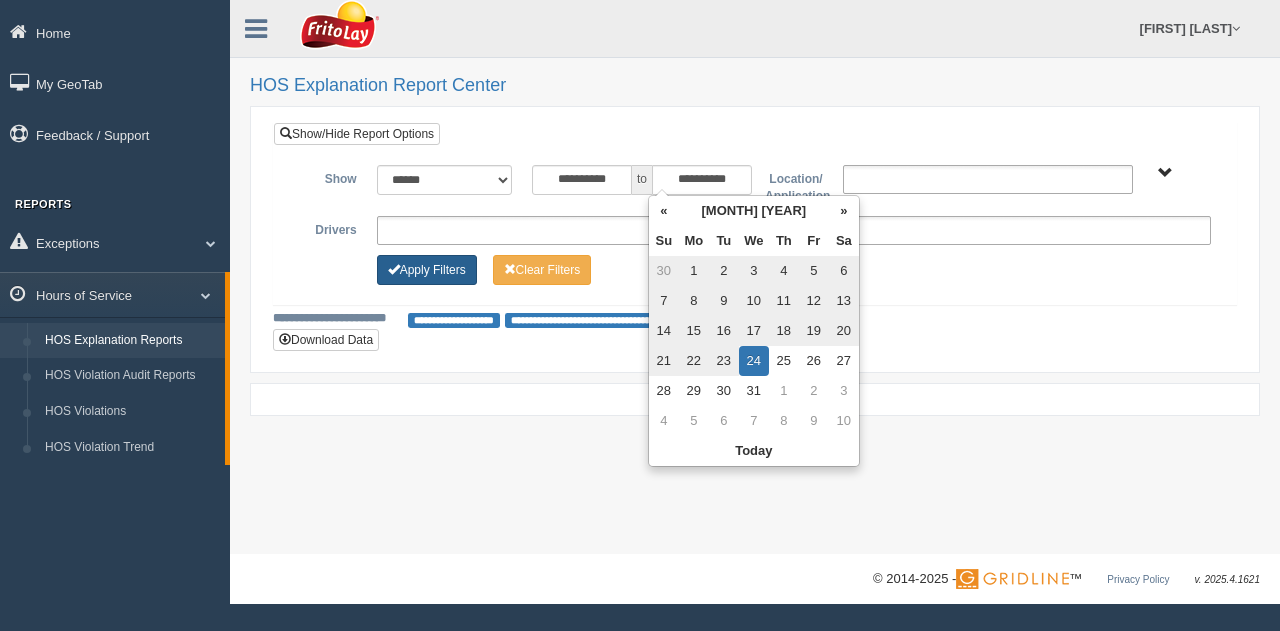 click on "Apply Filters" at bounding box center [427, 270] 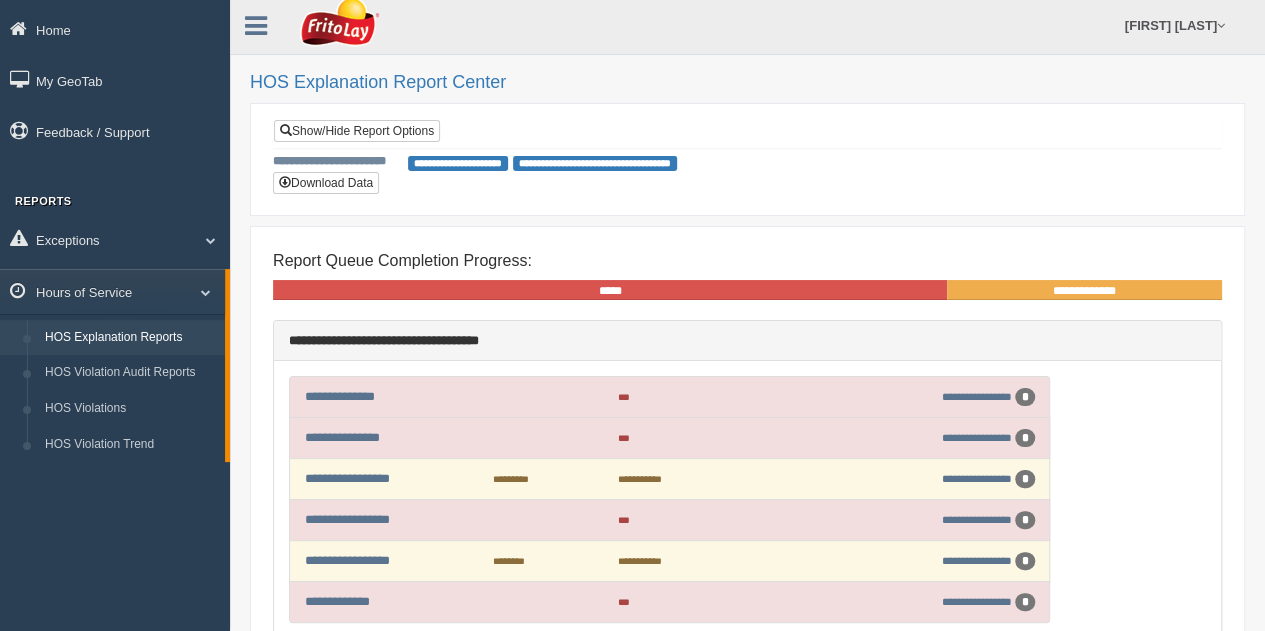 scroll, scrollTop: 0, scrollLeft: 0, axis: both 